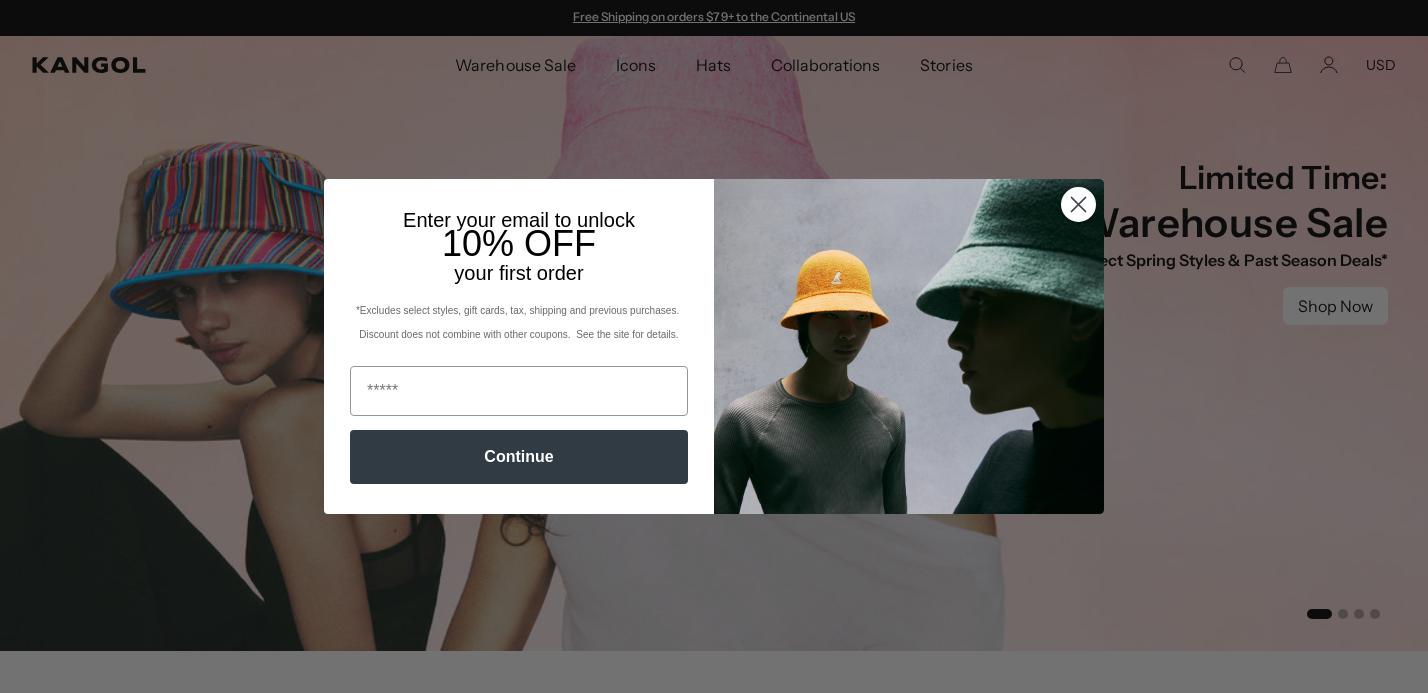 scroll, scrollTop: 0, scrollLeft: 0, axis: both 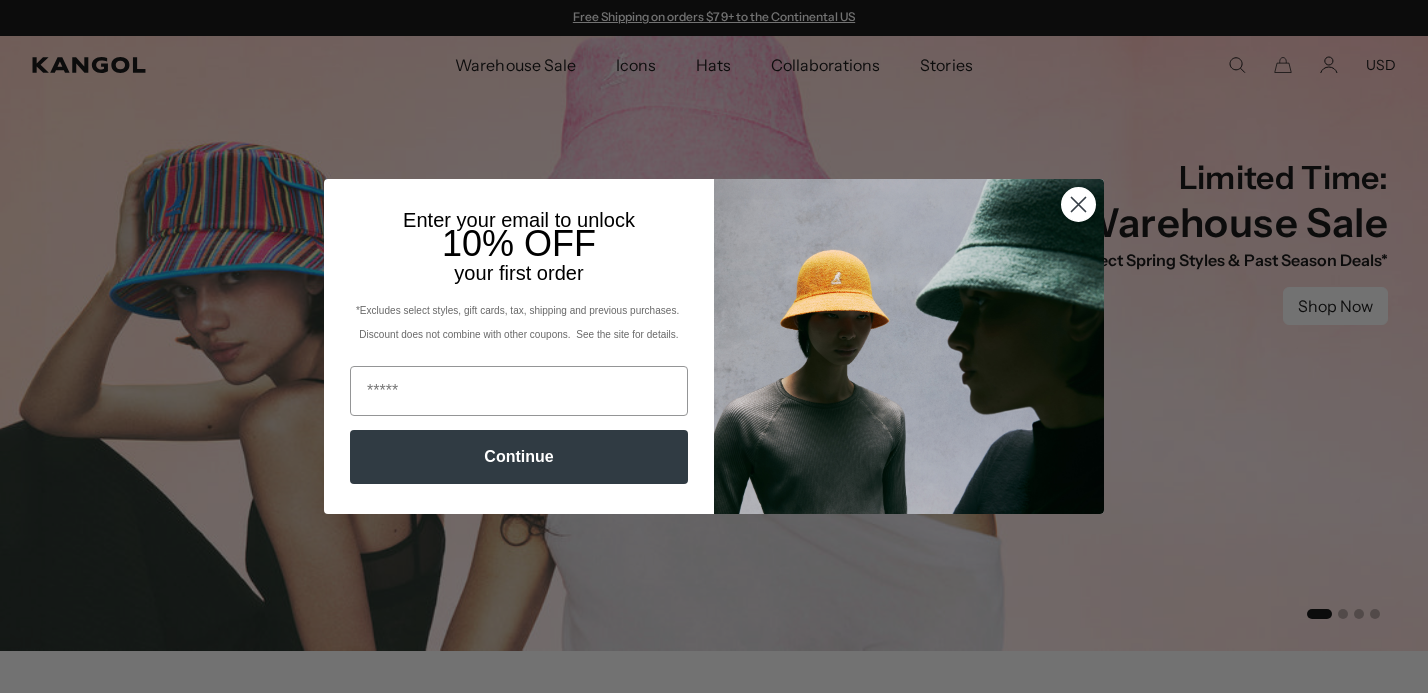 click 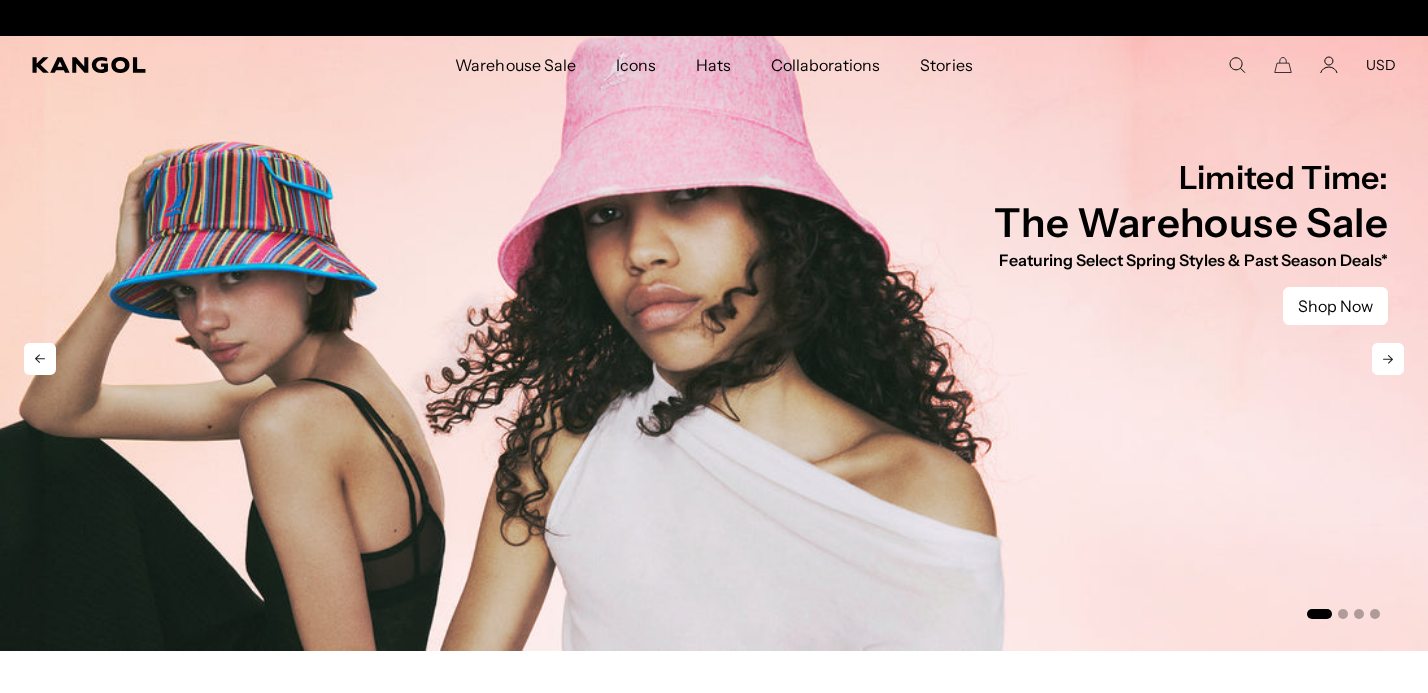 scroll, scrollTop: 0, scrollLeft: 412, axis: horizontal 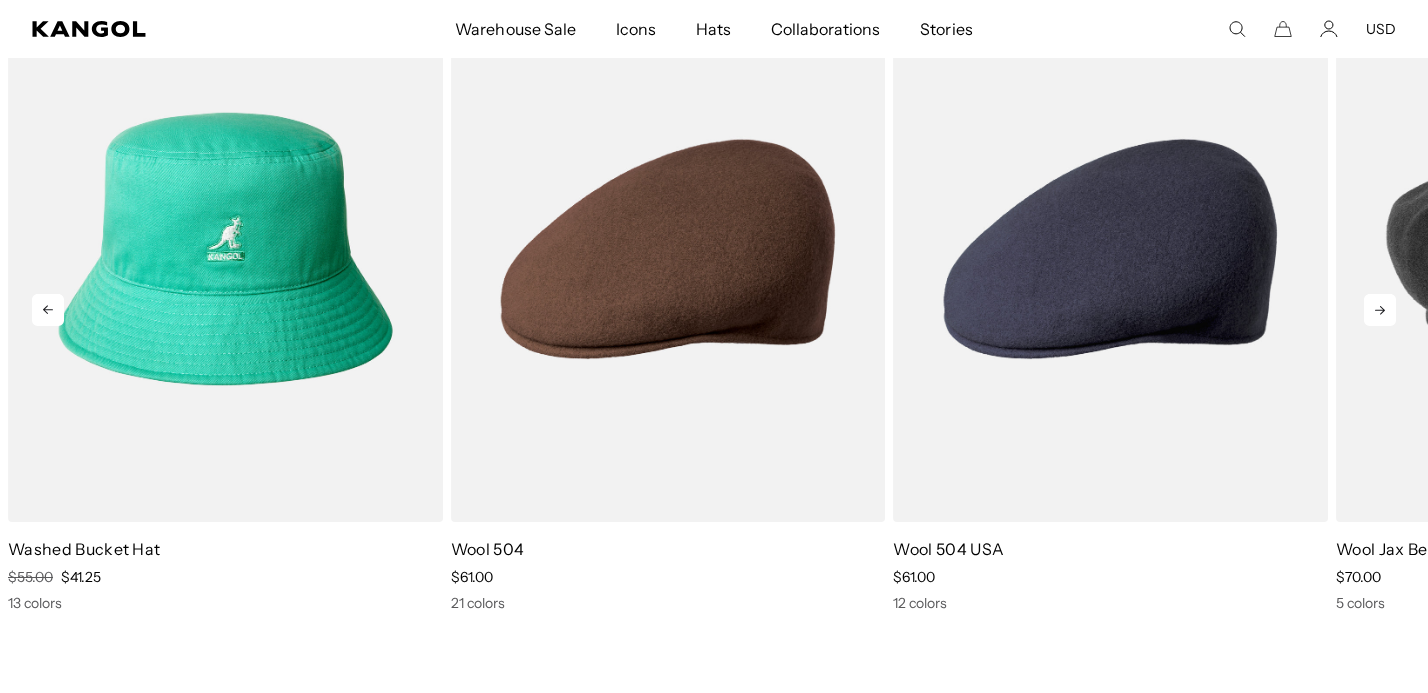 click 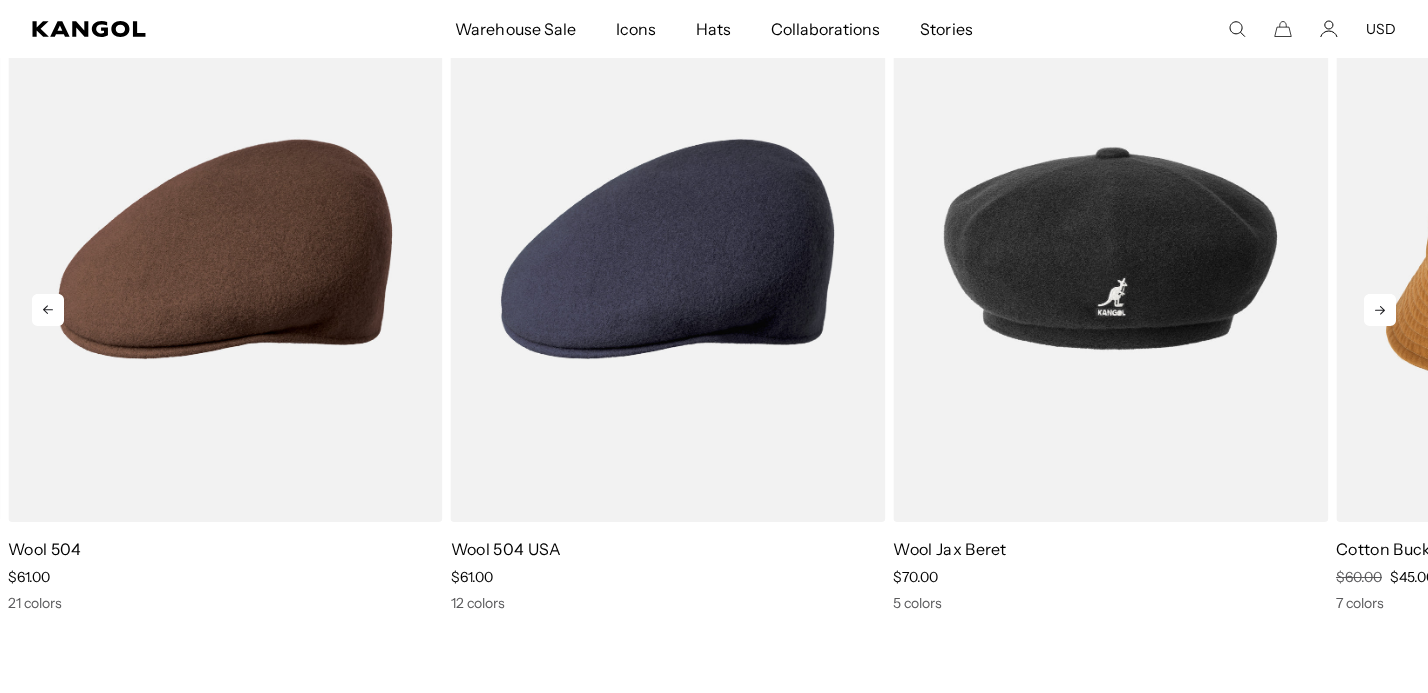 click 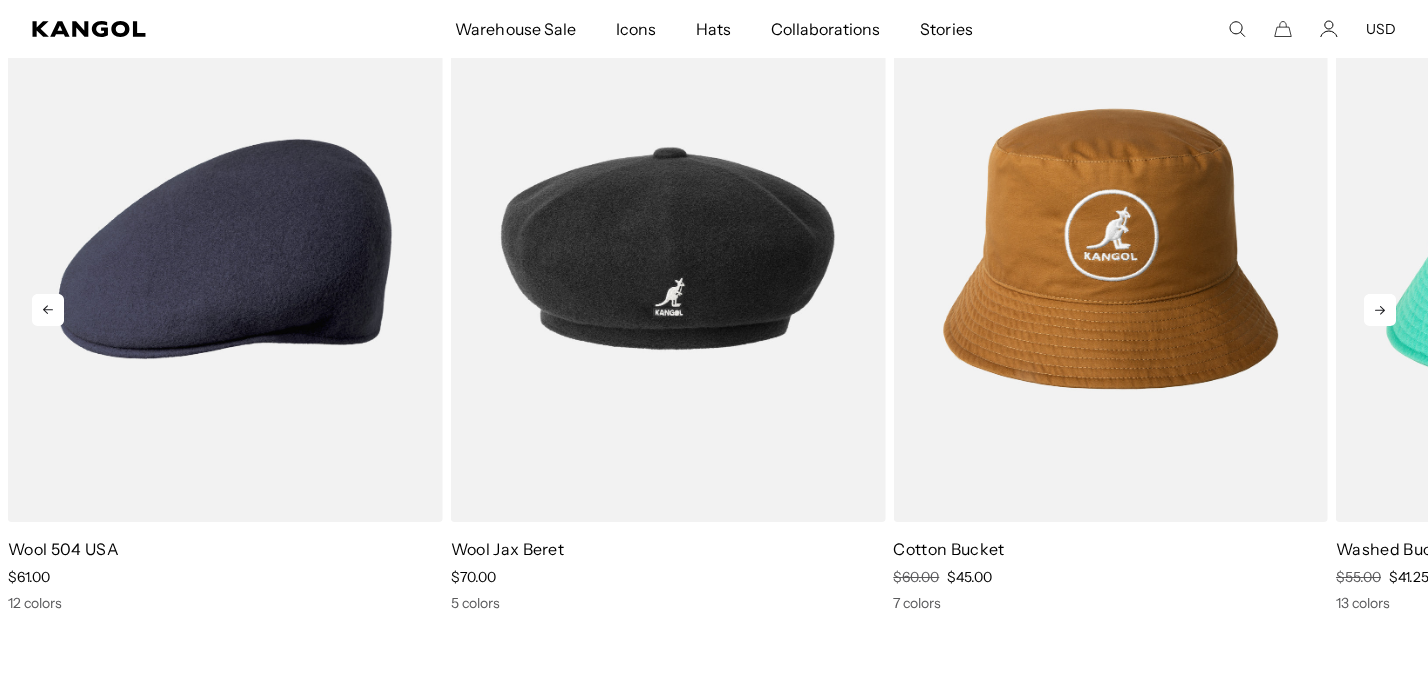 click 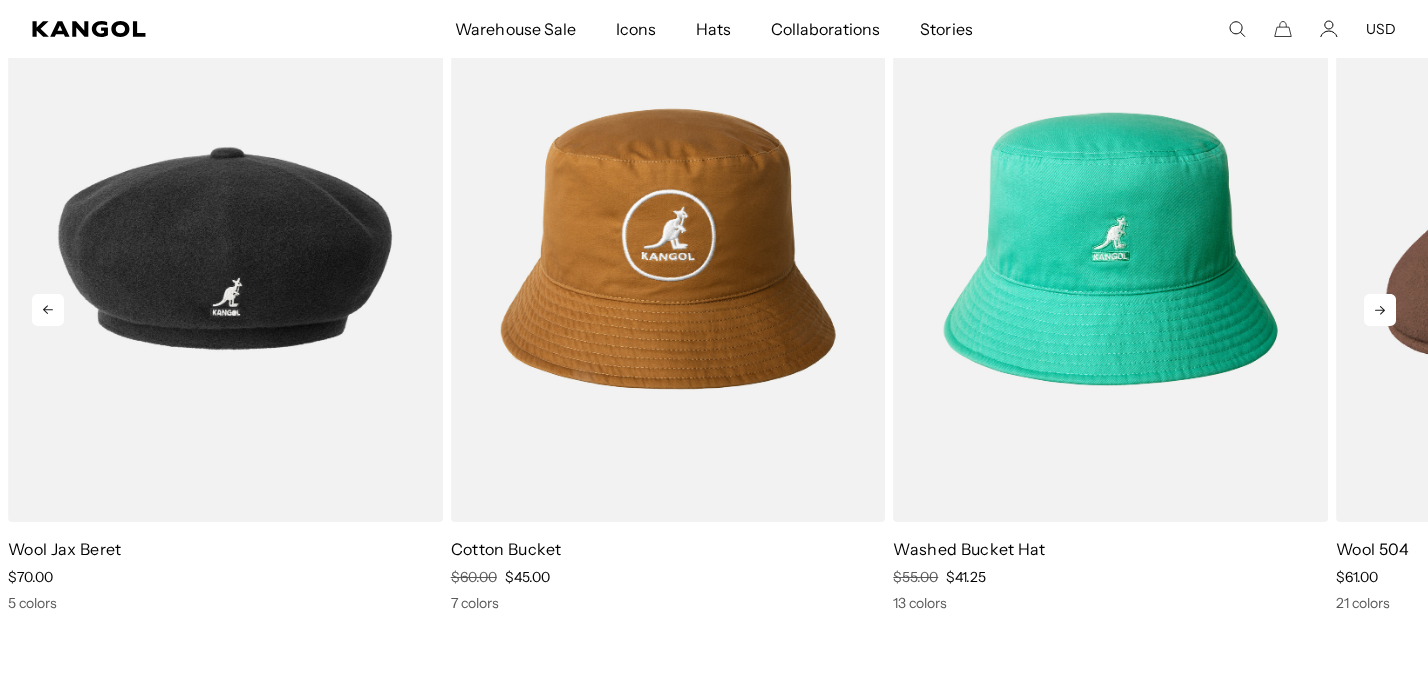 click 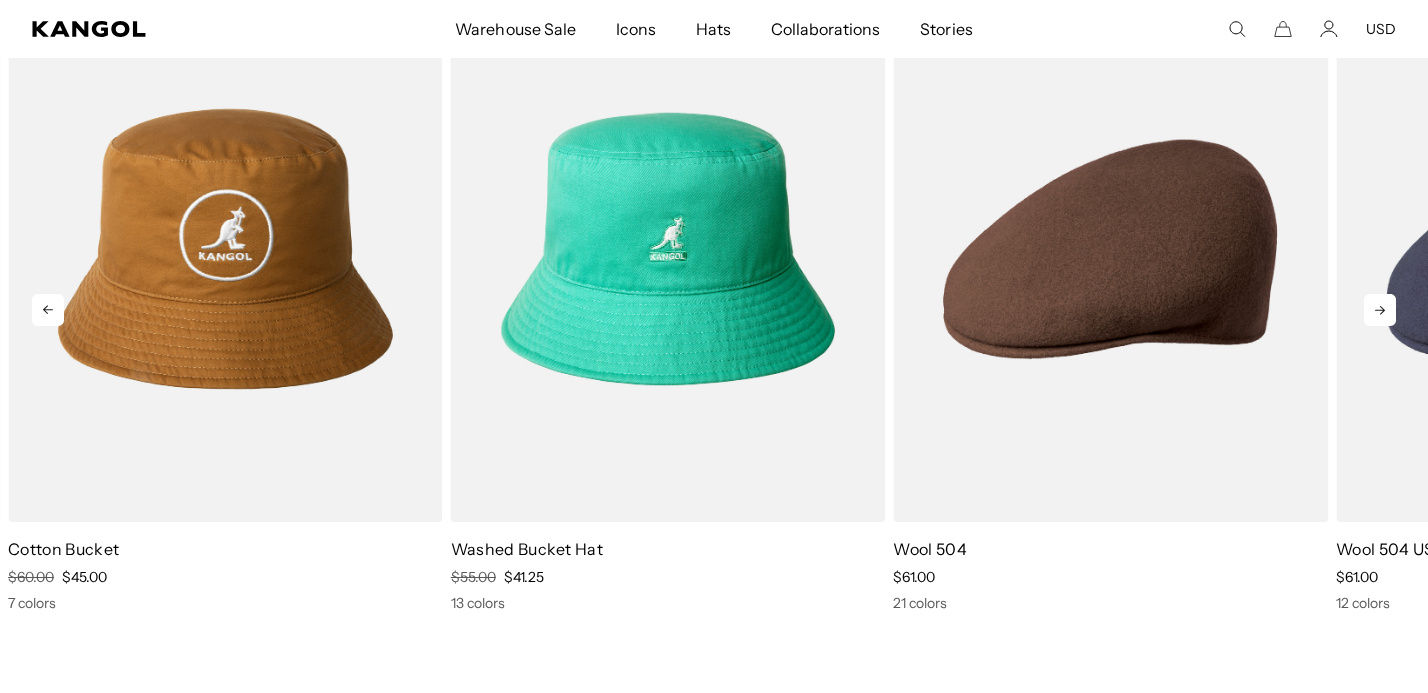click 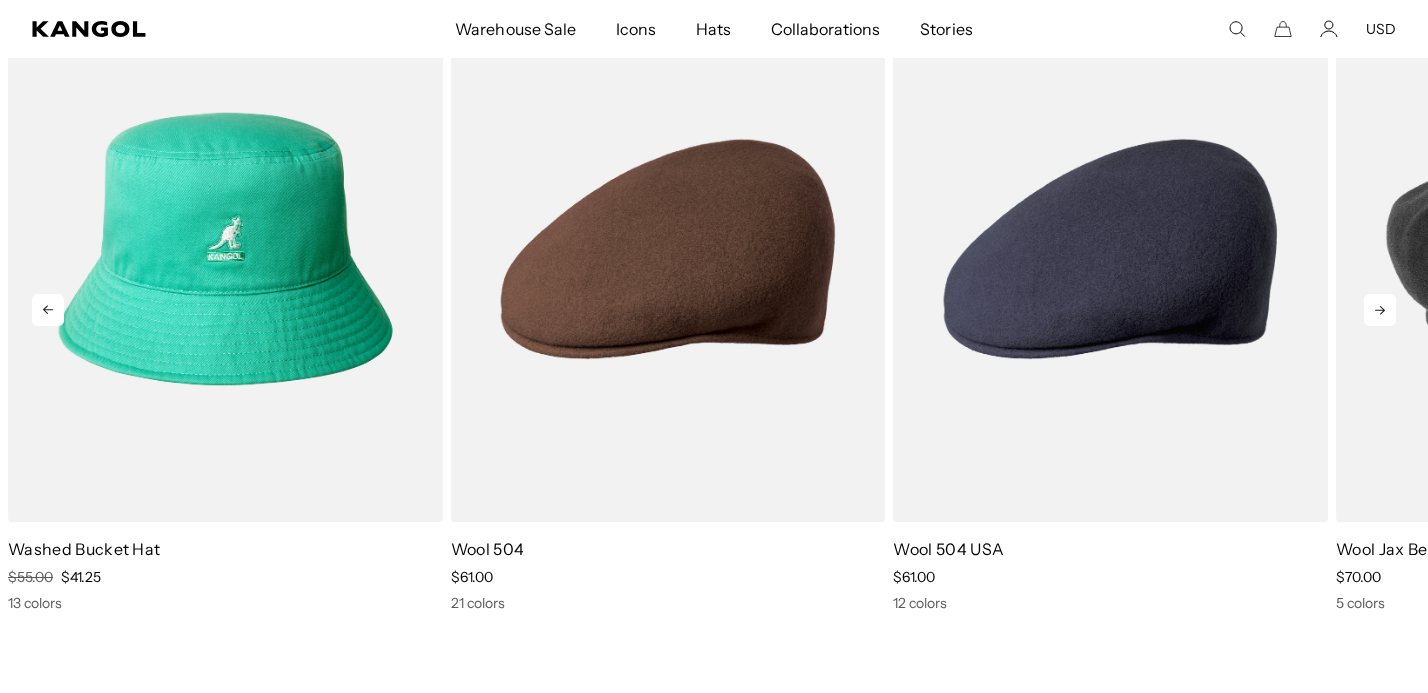 click 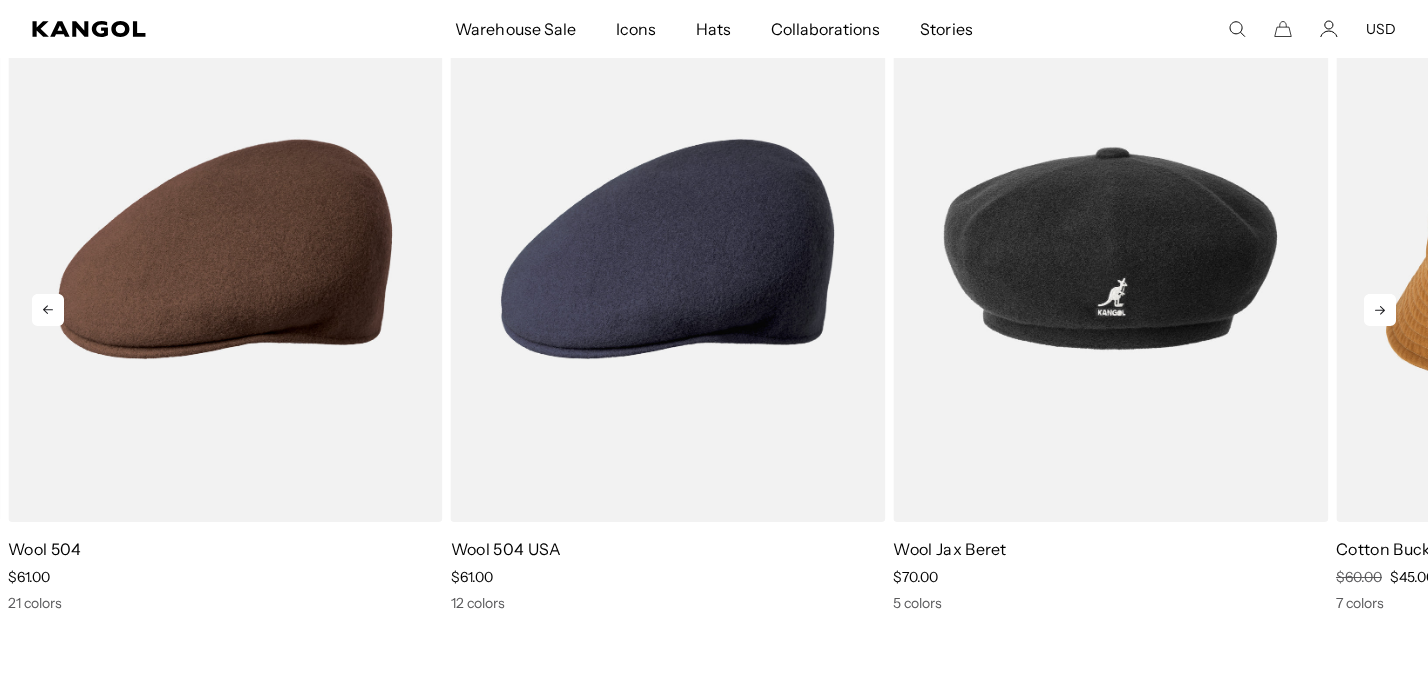 click 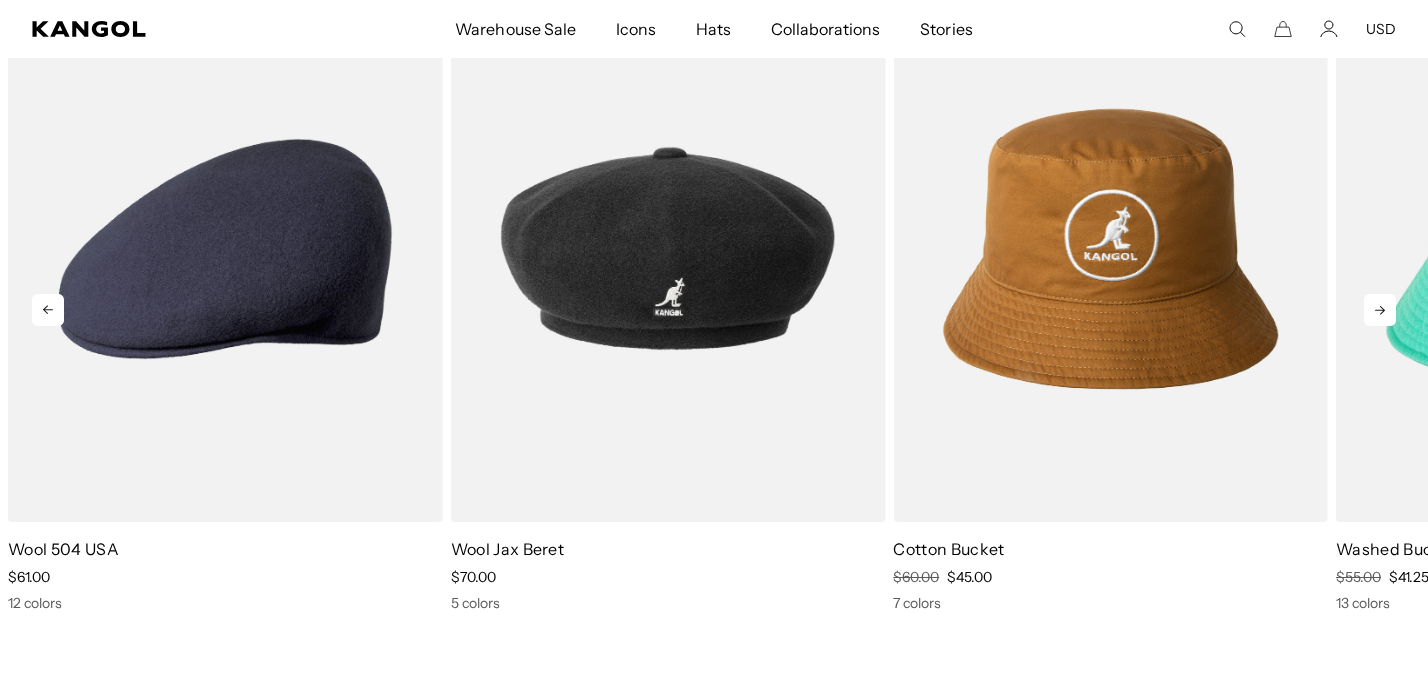 click 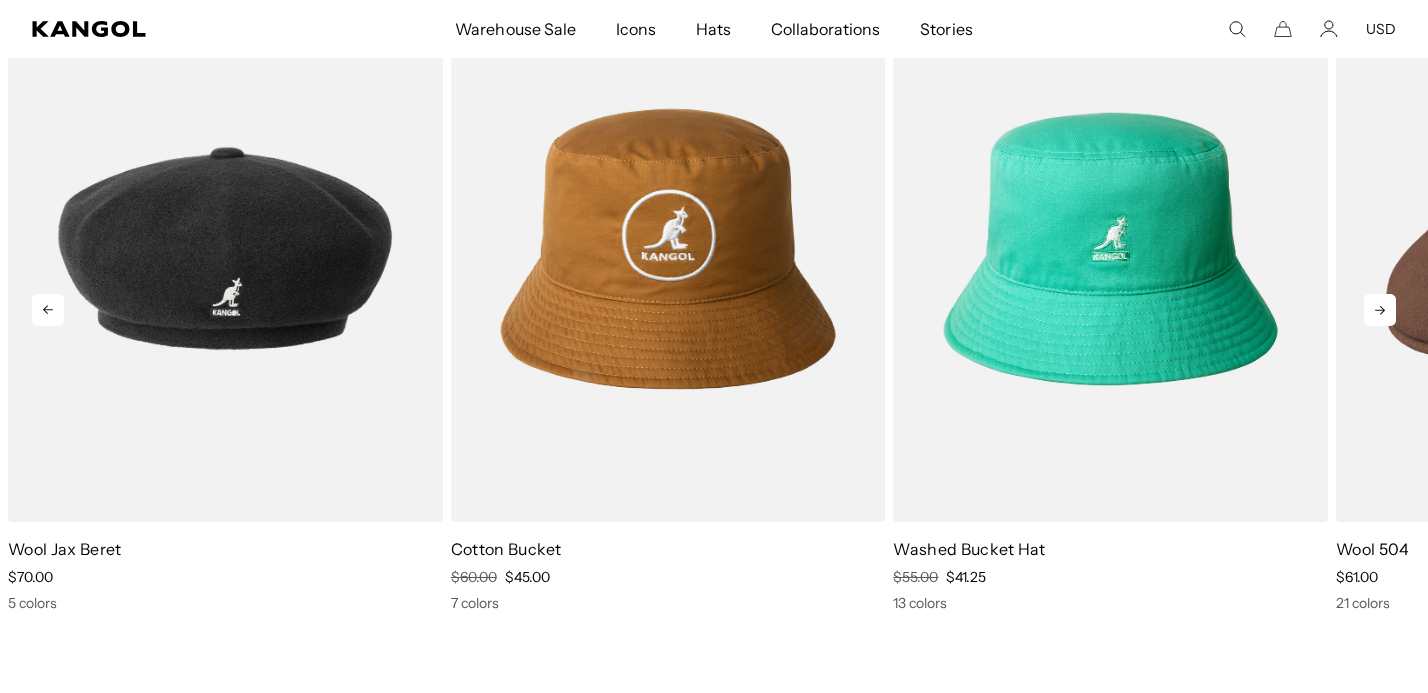 click 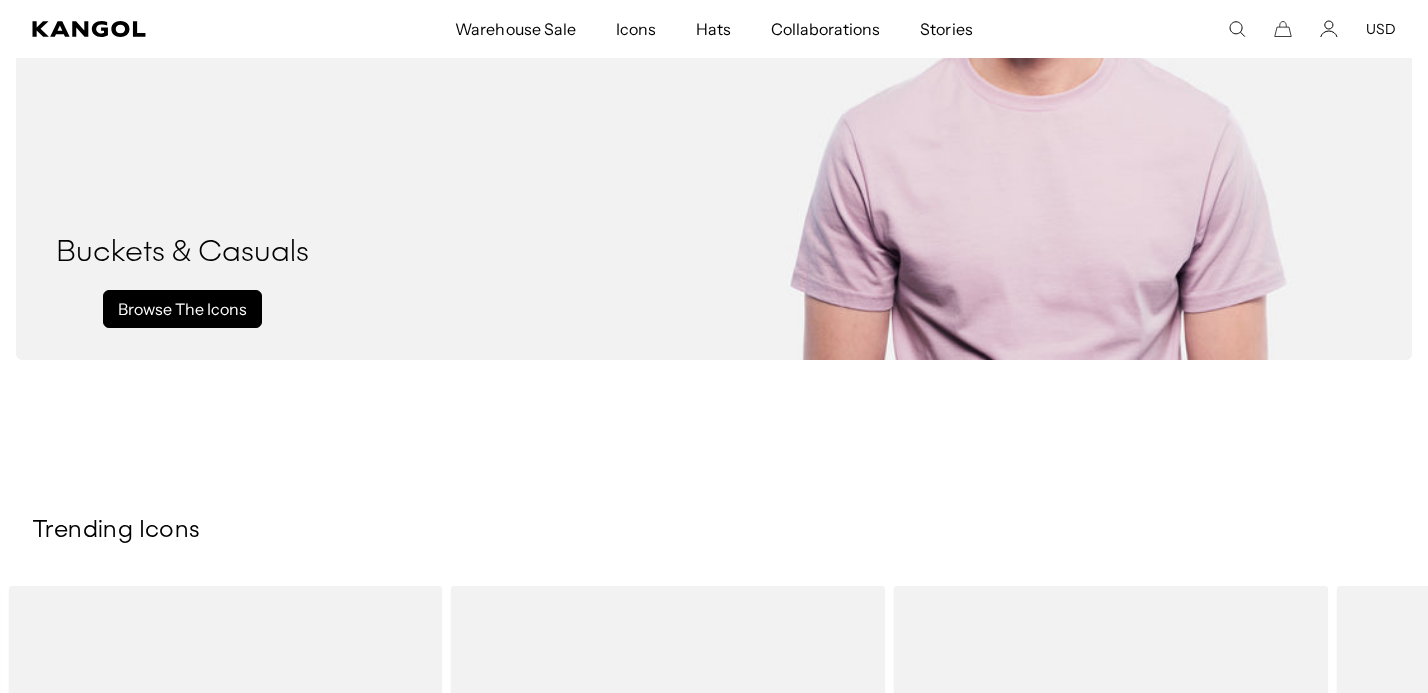 click on "Browse The Icons" at bounding box center (182, 309) 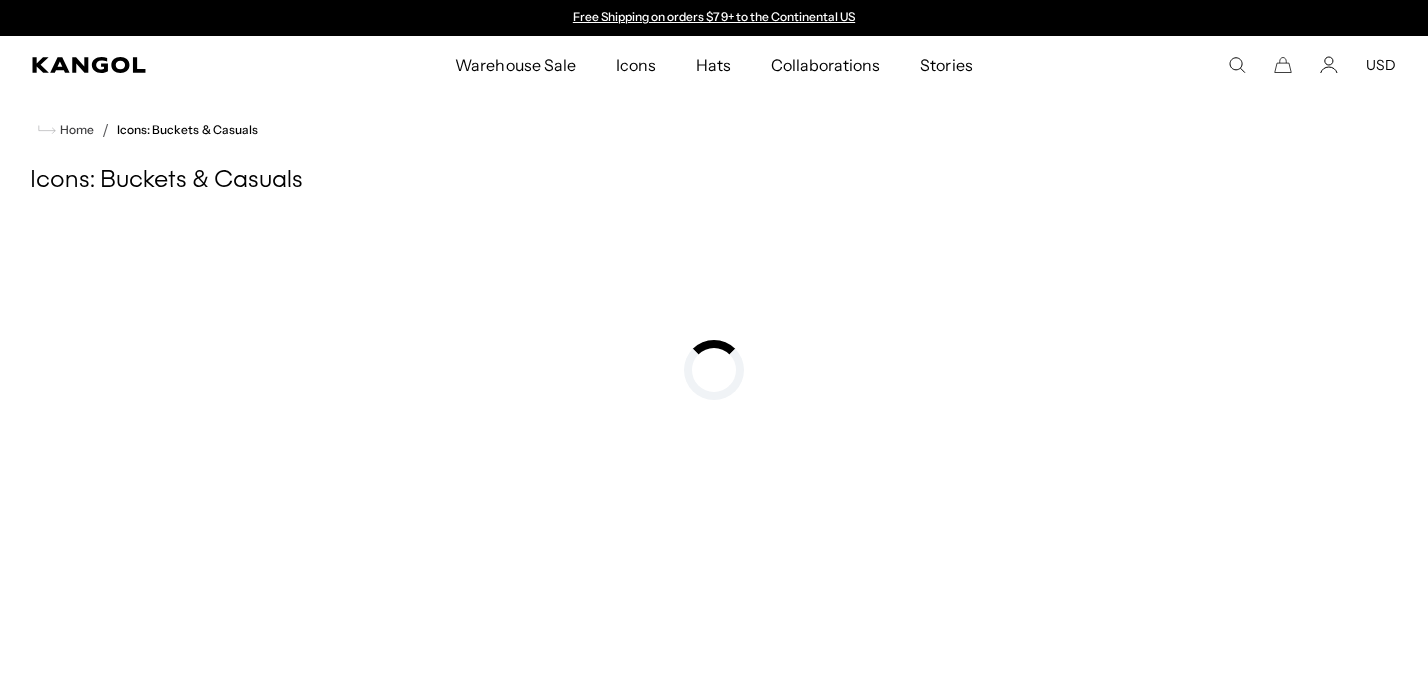 scroll, scrollTop: 0, scrollLeft: 0, axis: both 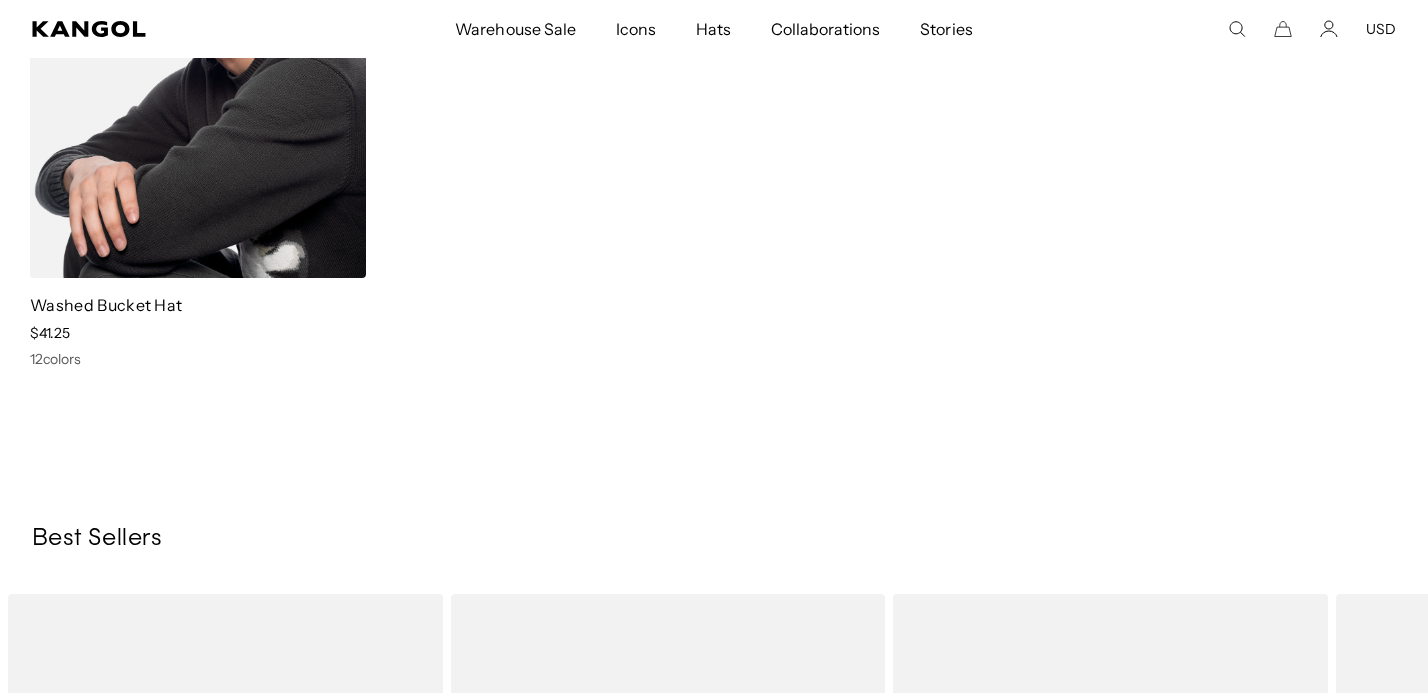 click at bounding box center [198, 67] 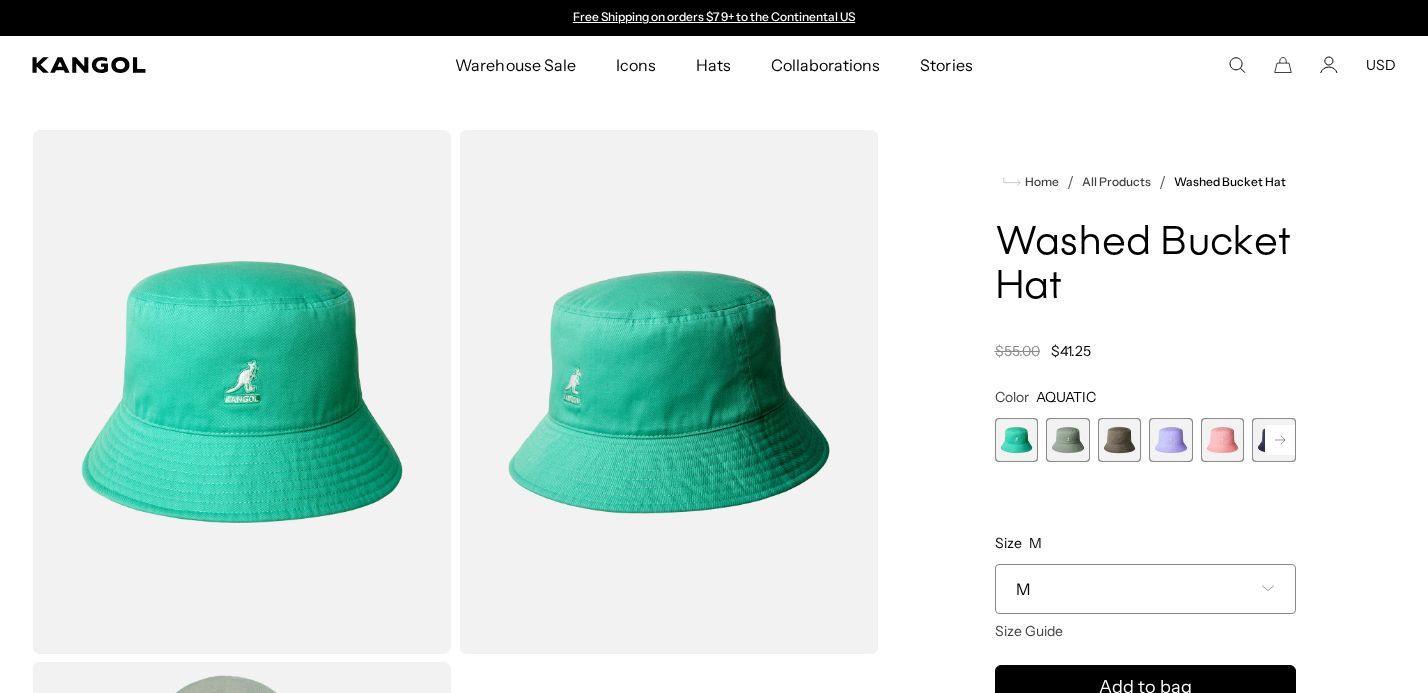 scroll, scrollTop: 0, scrollLeft: 0, axis: both 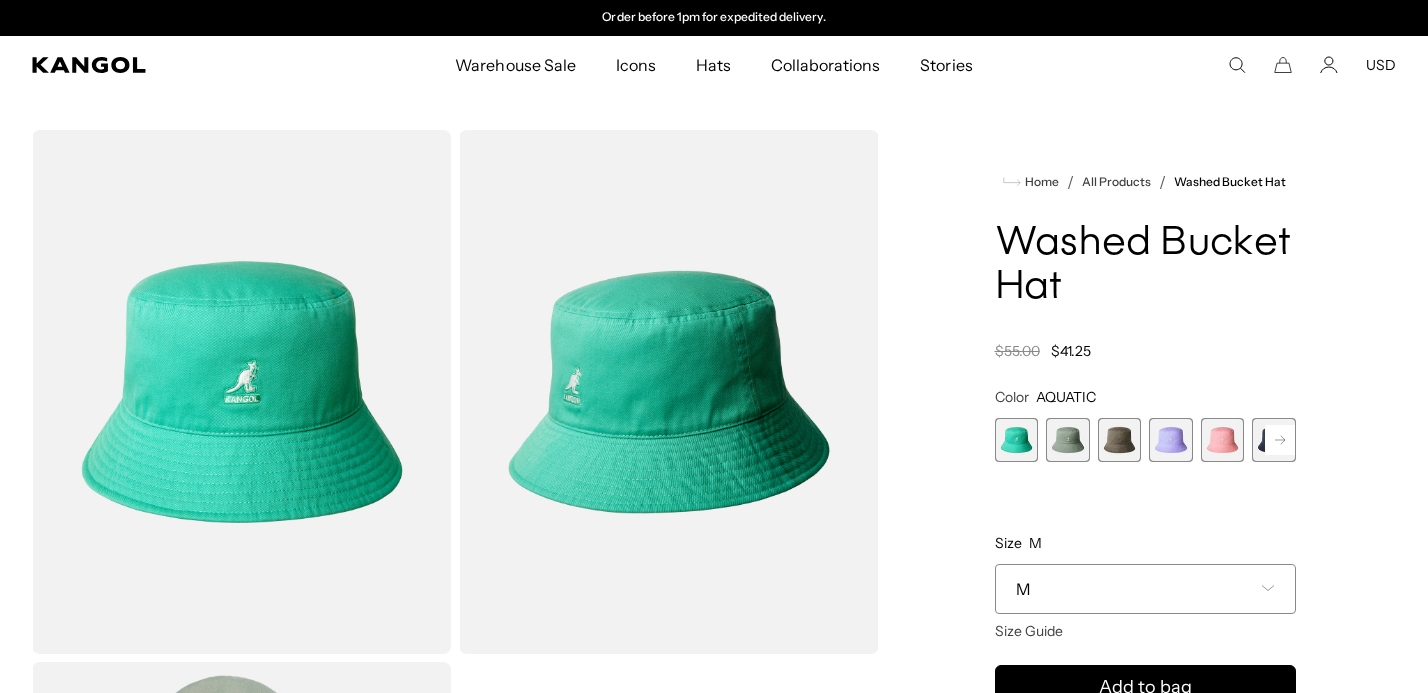 click at bounding box center [1068, 440] 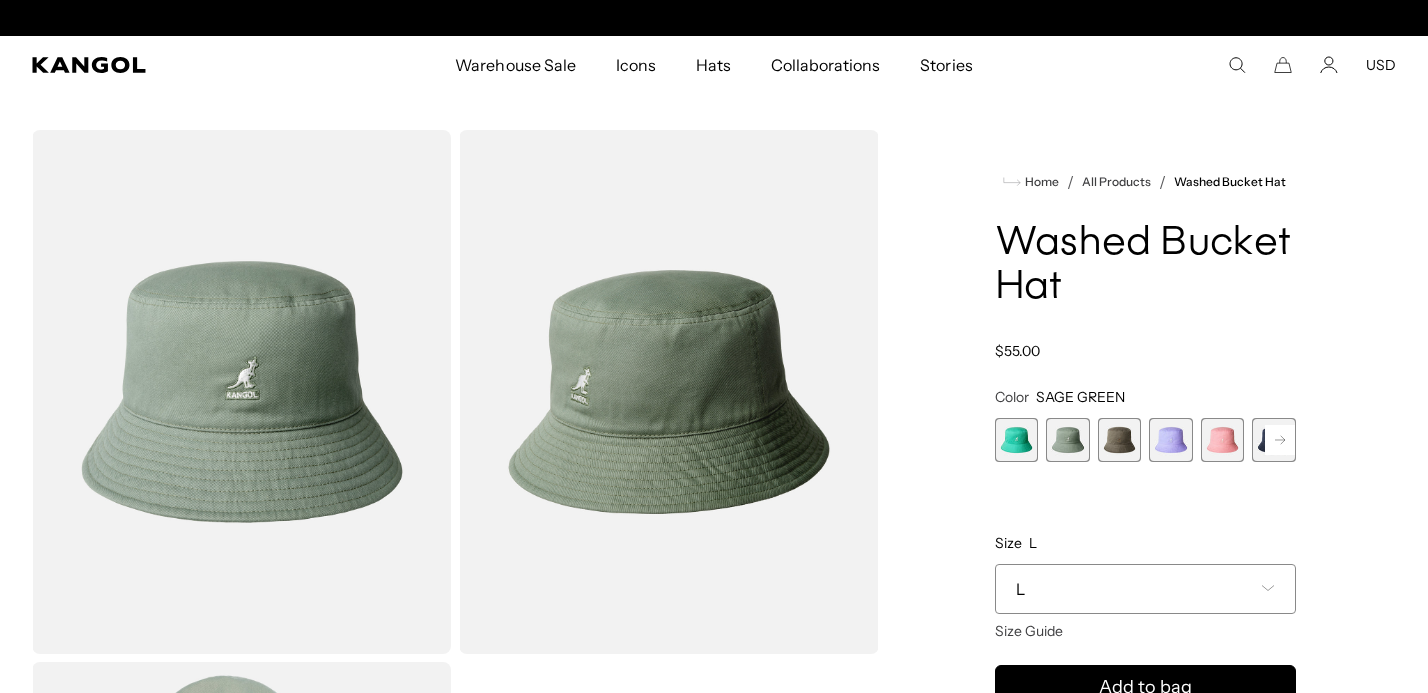 scroll, scrollTop: 0, scrollLeft: 0, axis: both 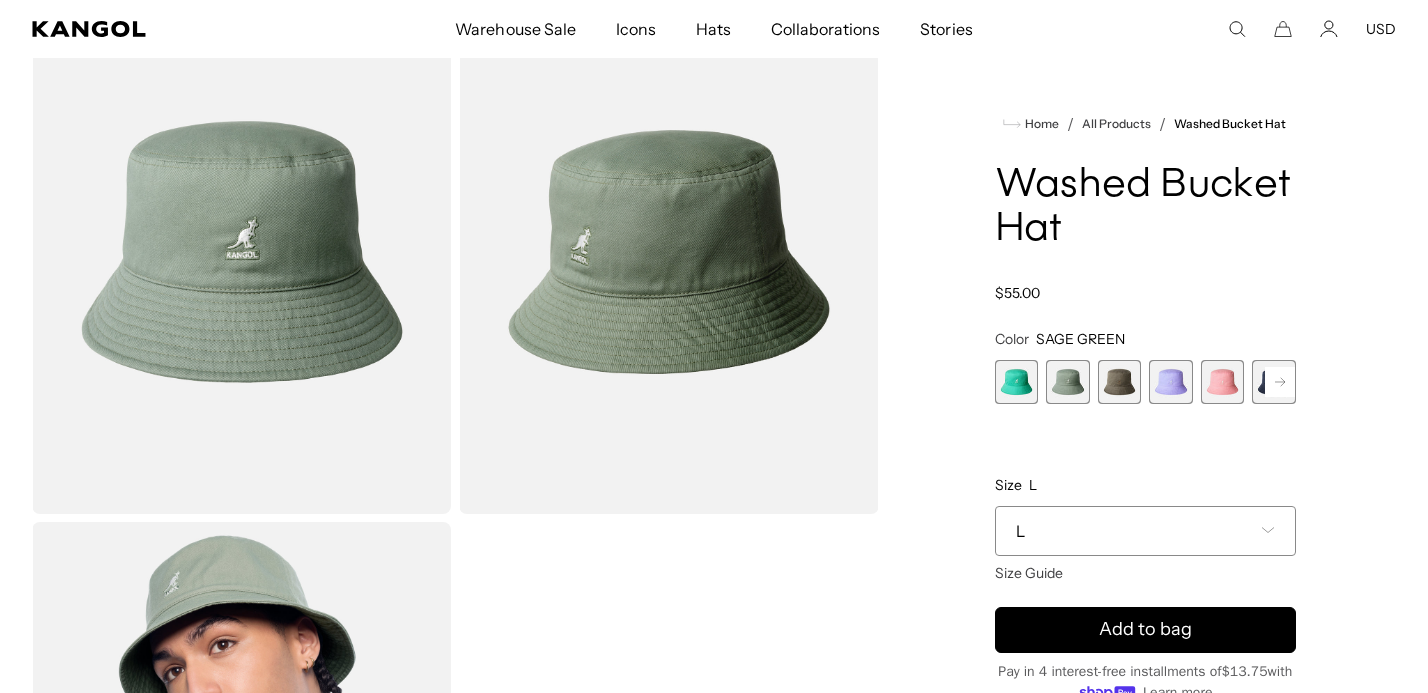 click at bounding box center [1120, 382] 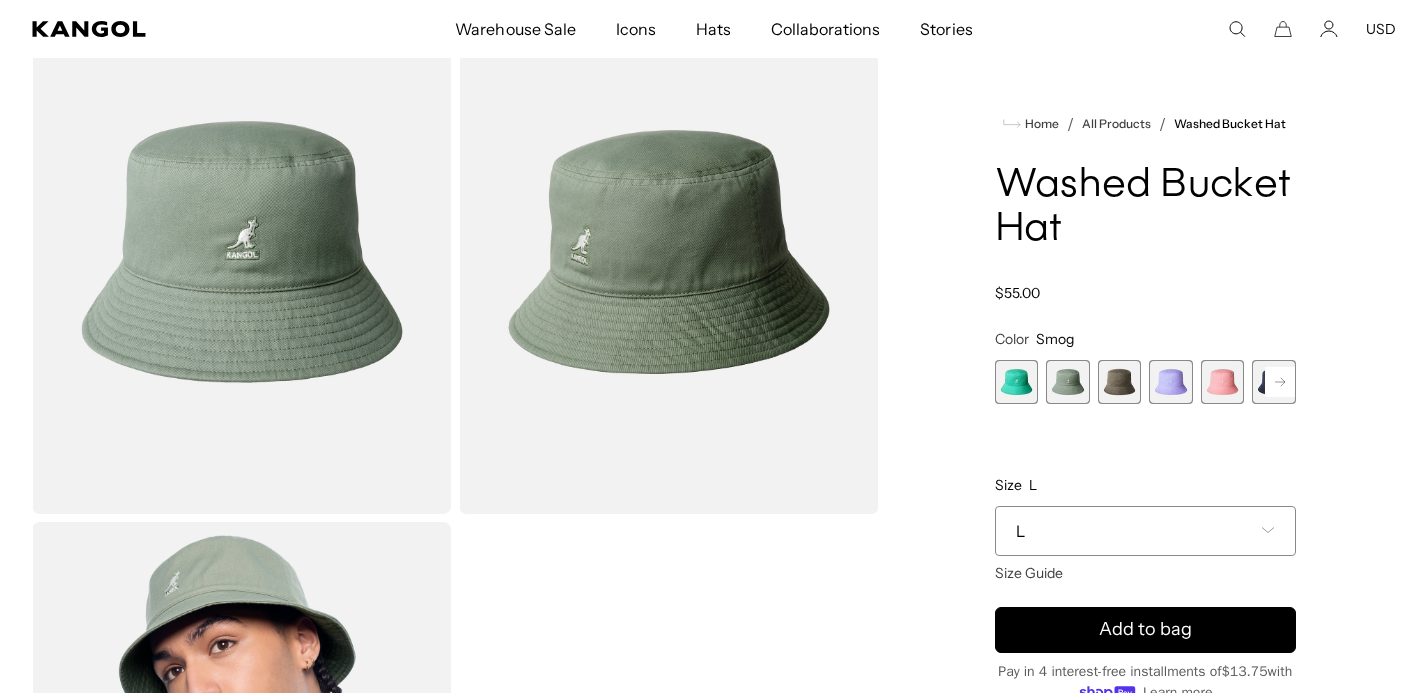 scroll, scrollTop: 0, scrollLeft: 412, axis: horizontal 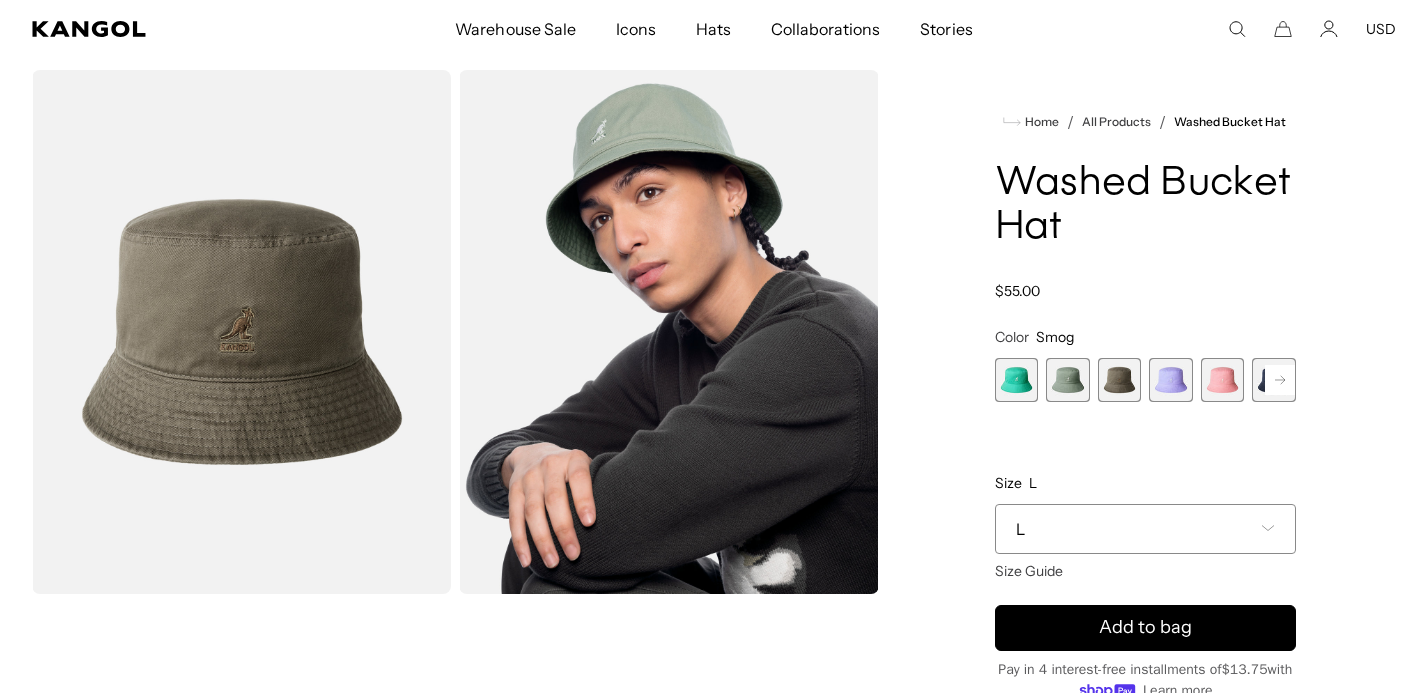 click at bounding box center (1171, 380) 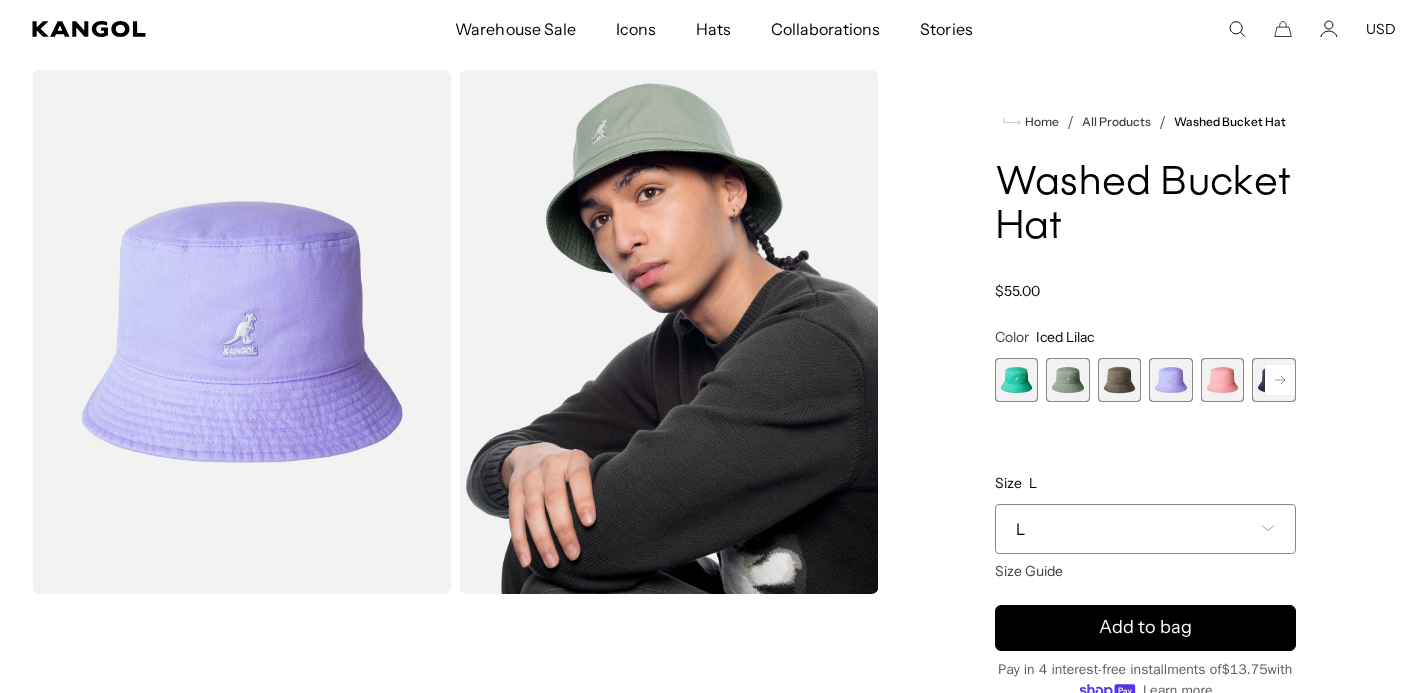 scroll, scrollTop: 0, scrollLeft: 412, axis: horizontal 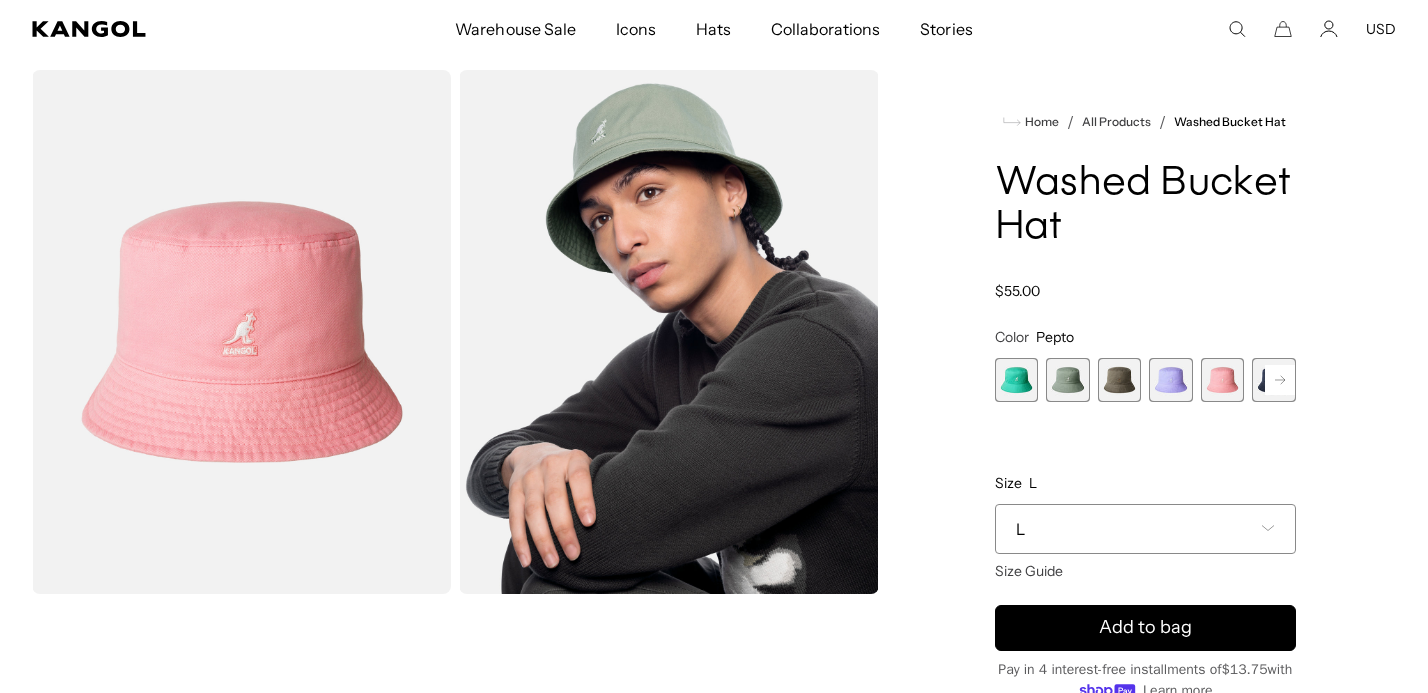 click at bounding box center [1274, 380] 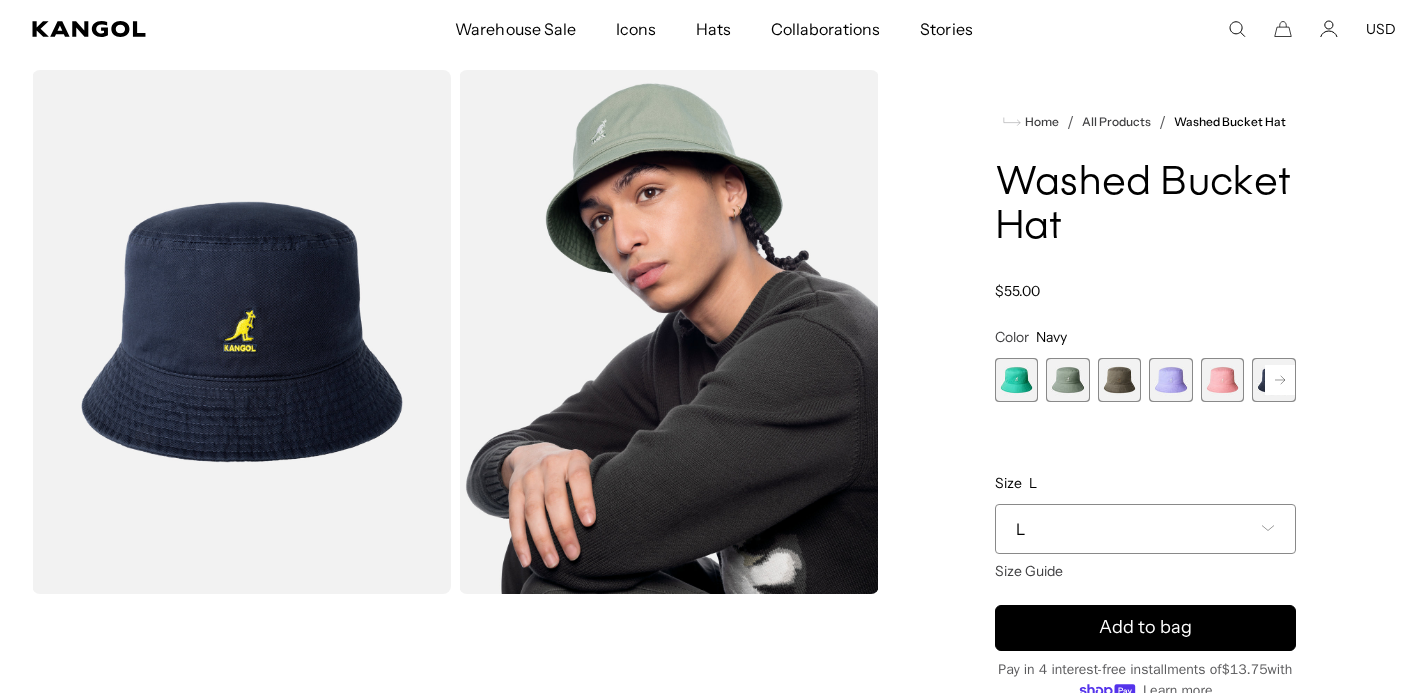 scroll, scrollTop: 0, scrollLeft: 0, axis: both 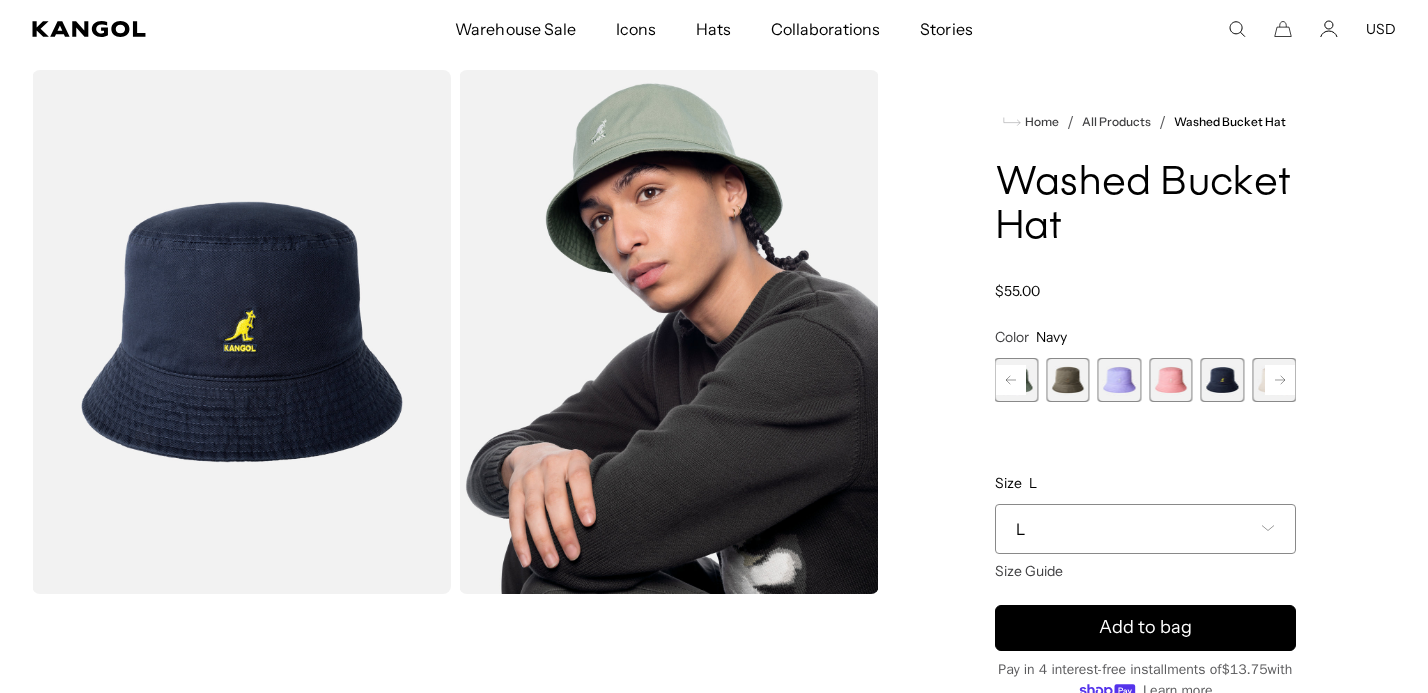 click at bounding box center (1223, 380) 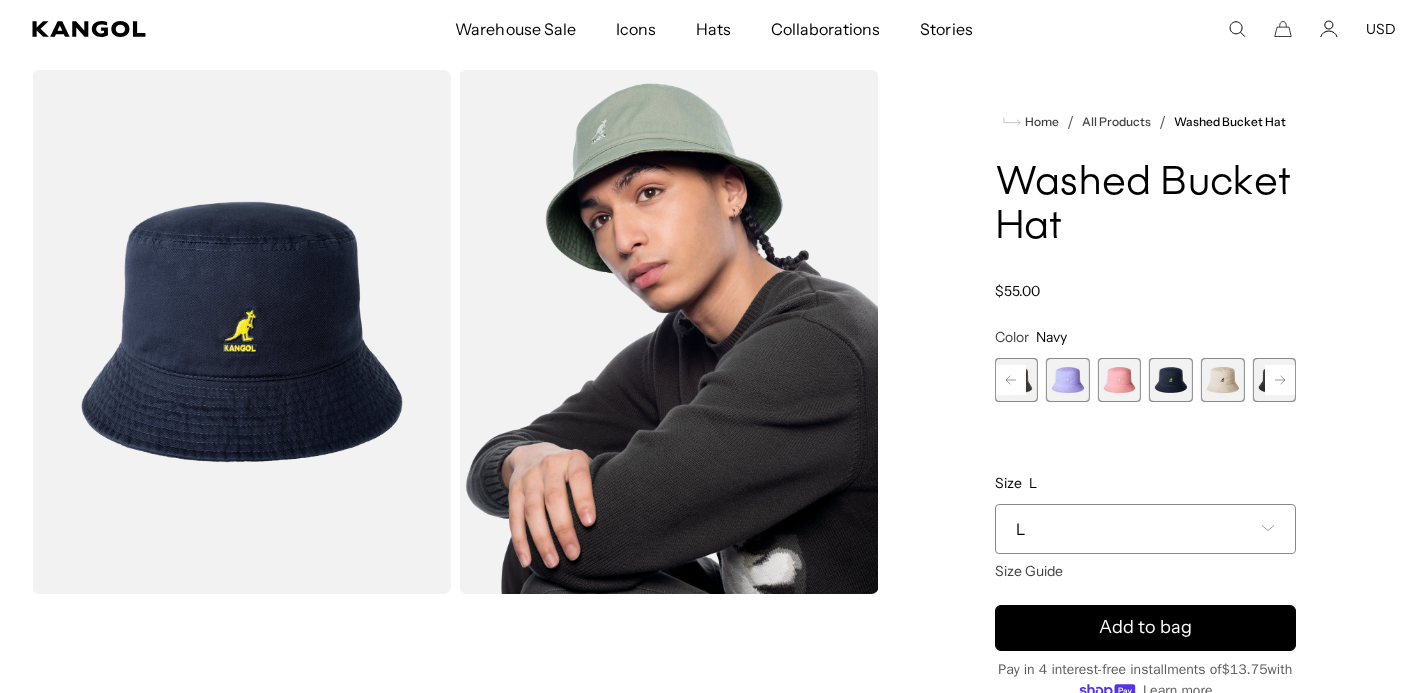 click at bounding box center (1223, 380) 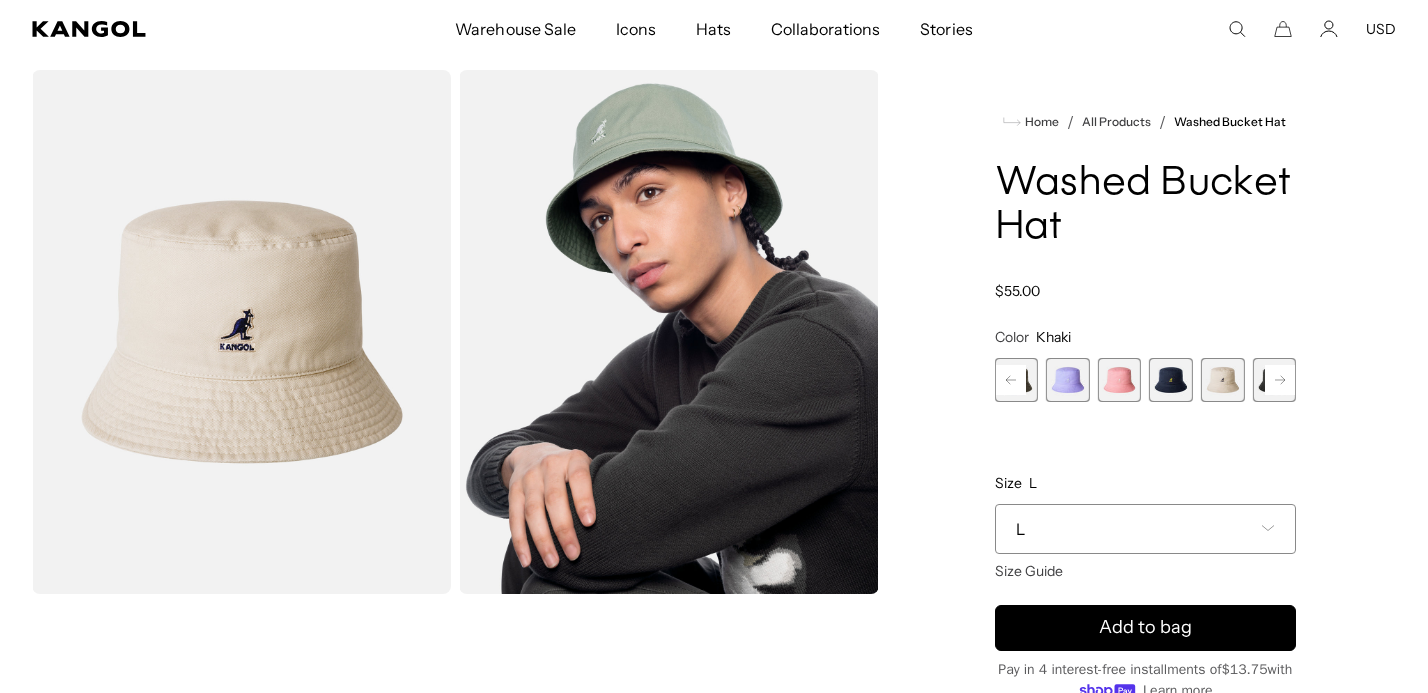scroll, scrollTop: 0, scrollLeft: 0, axis: both 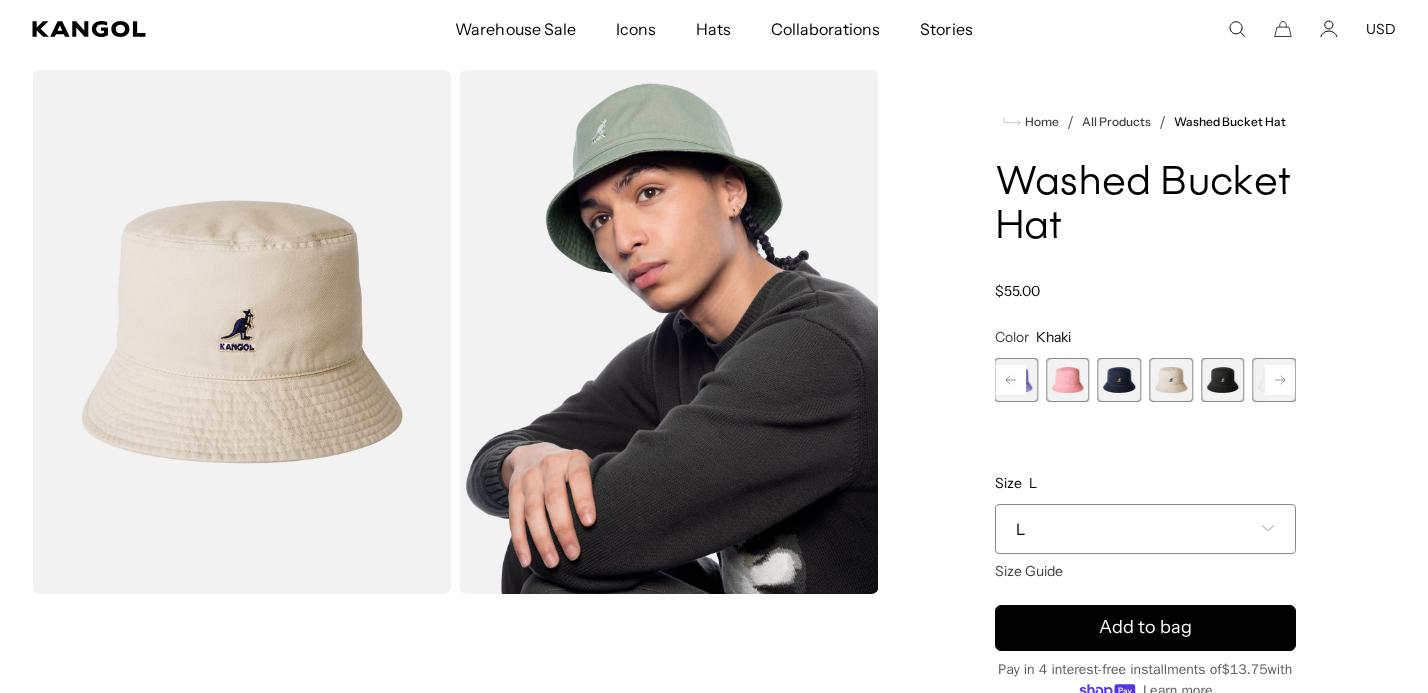 click at bounding box center [1223, 380] 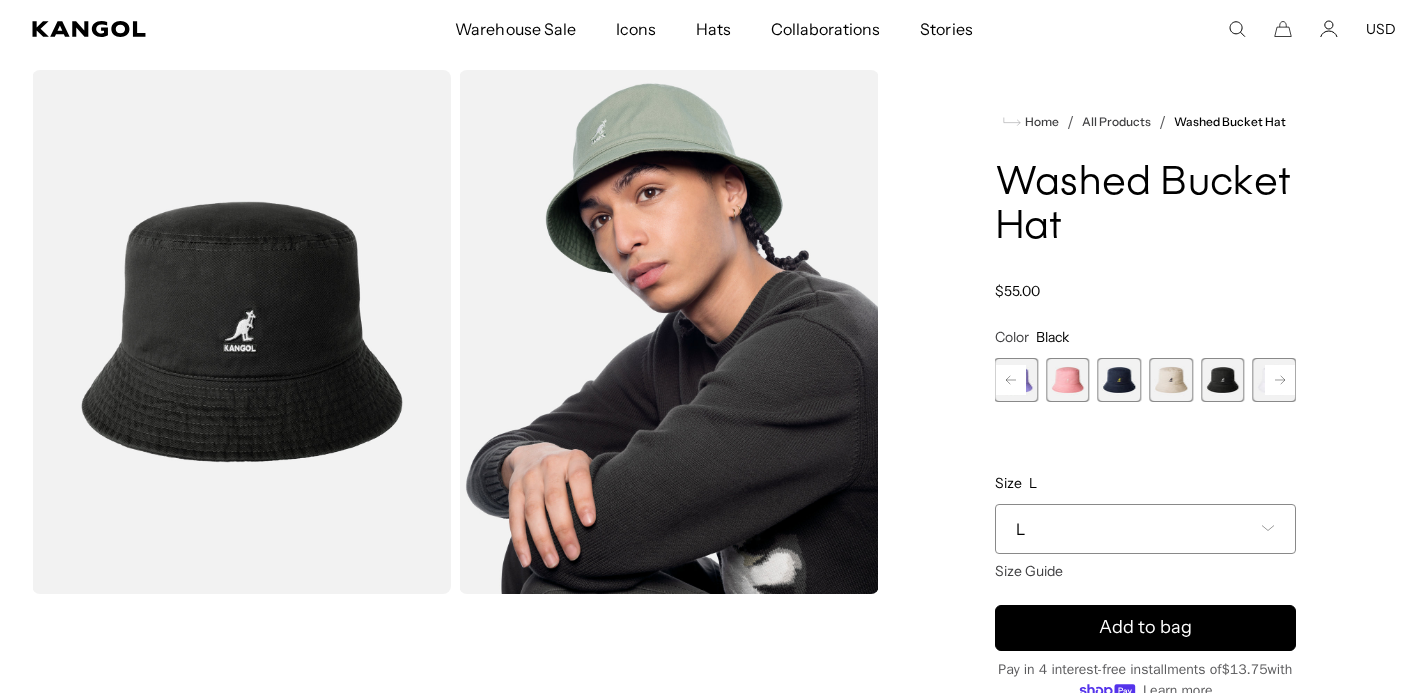 scroll, scrollTop: 0, scrollLeft: 412, axis: horizontal 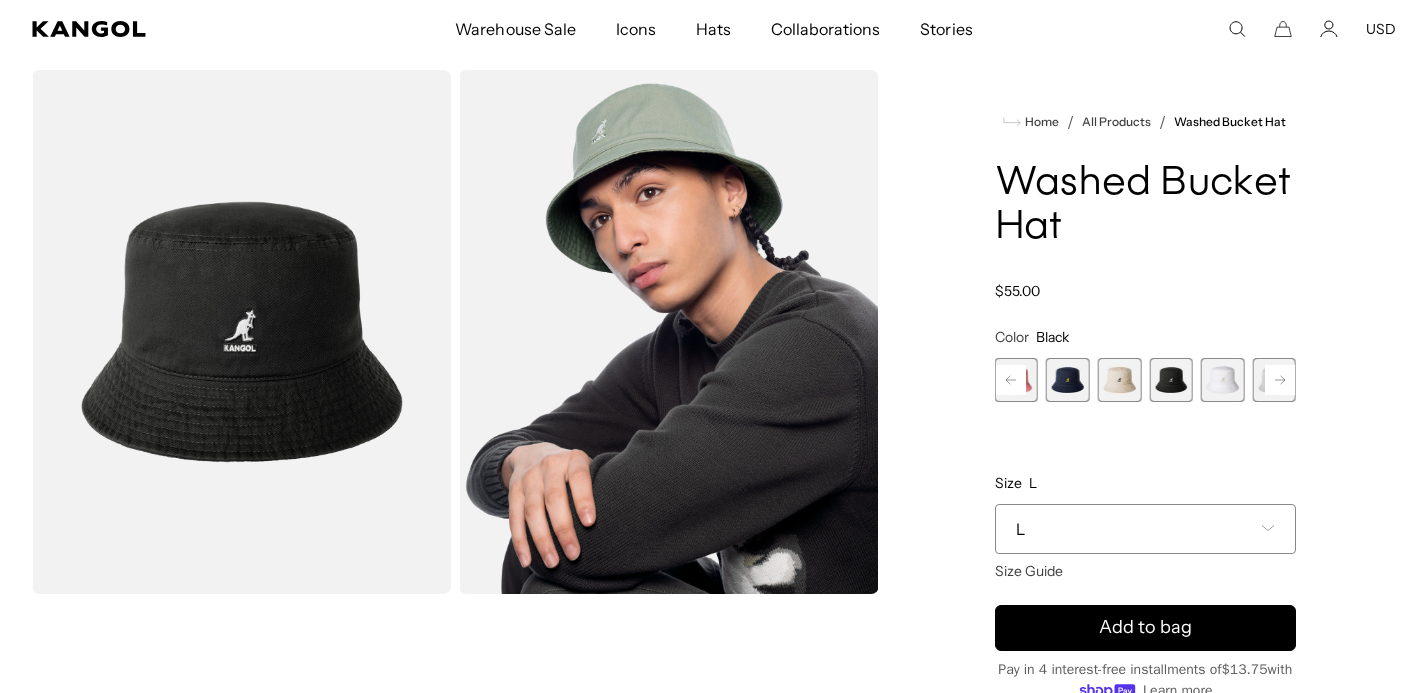 click at bounding box center (1223, 380) 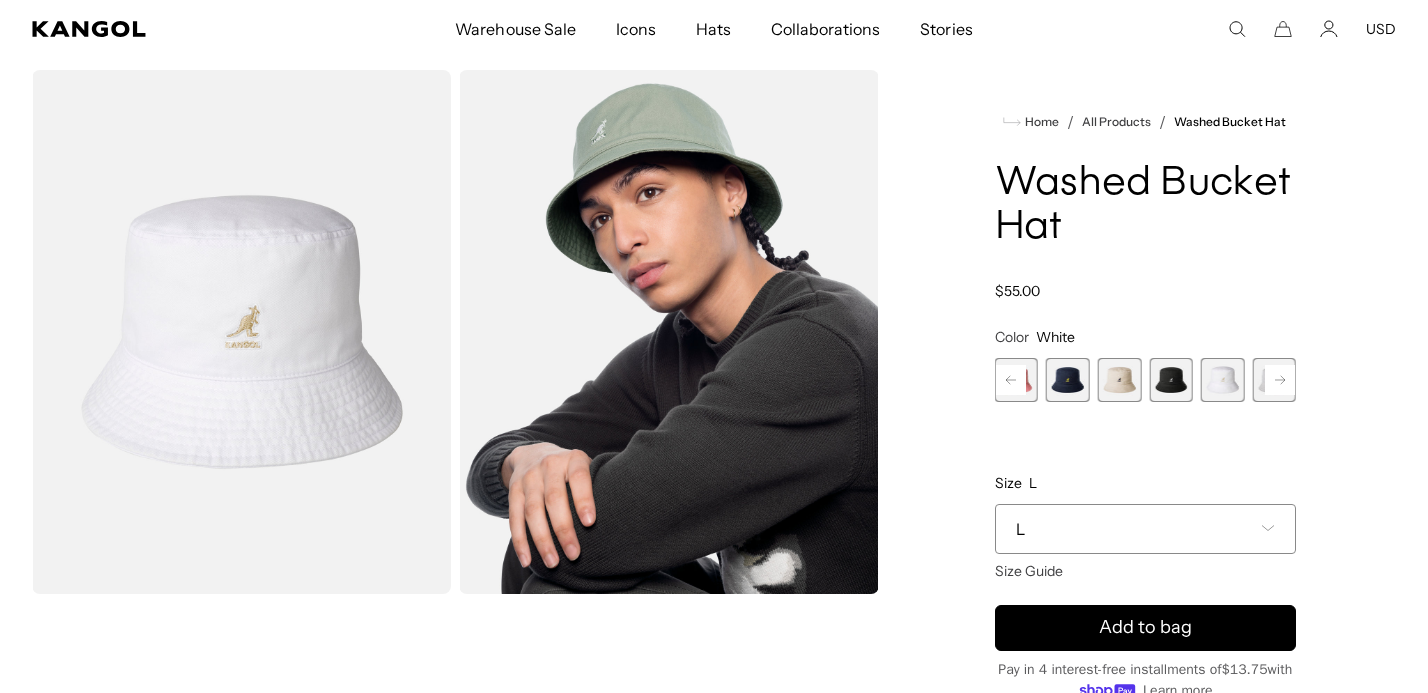 scroll, scrollTop: 0, scrollLeft: 0, axis: both 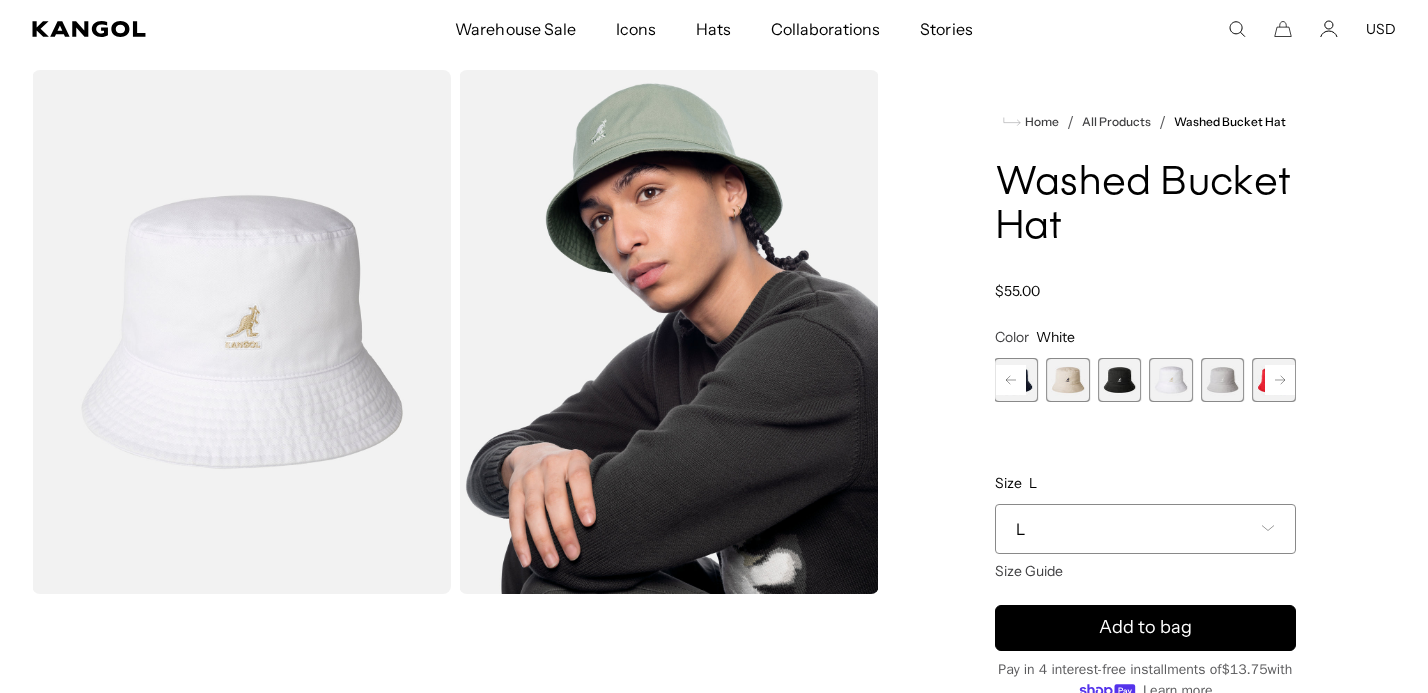 click at bounding box center [1223, 380] 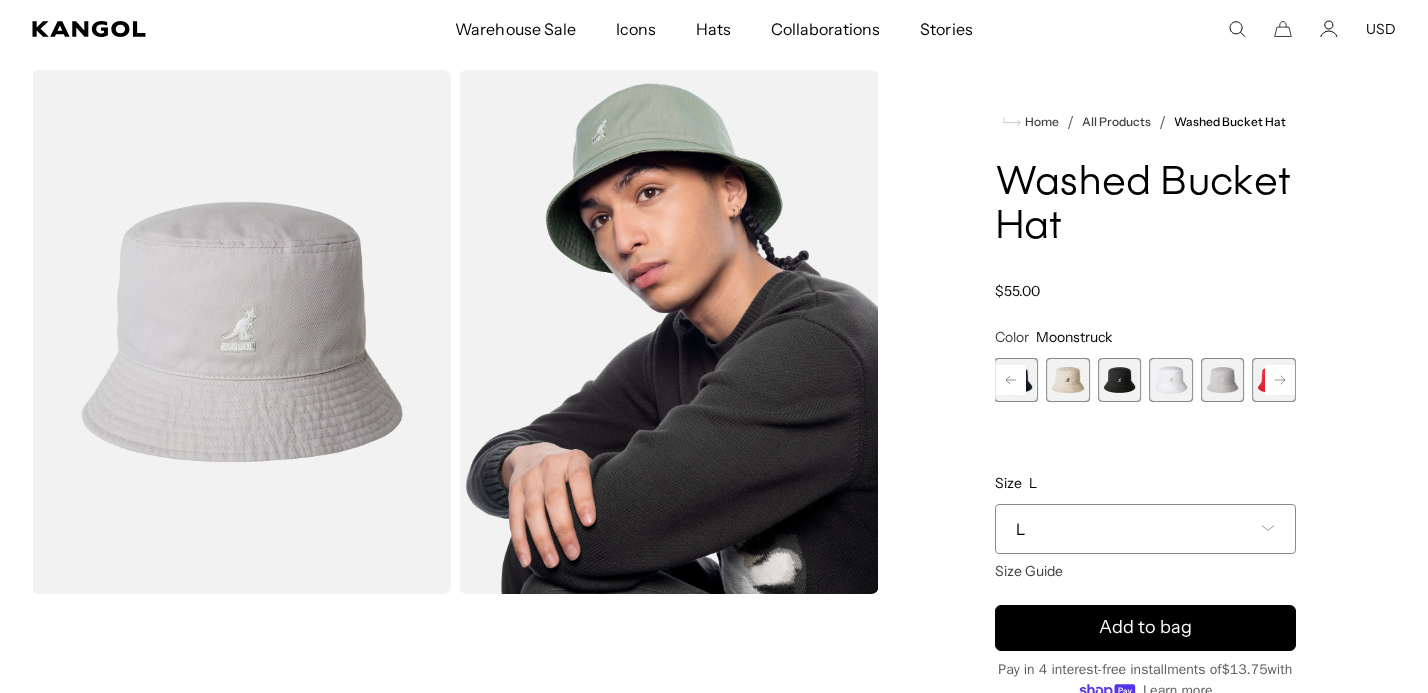 scroll, scrollTop: 0, scrollLeft: 412, axis: horizontal 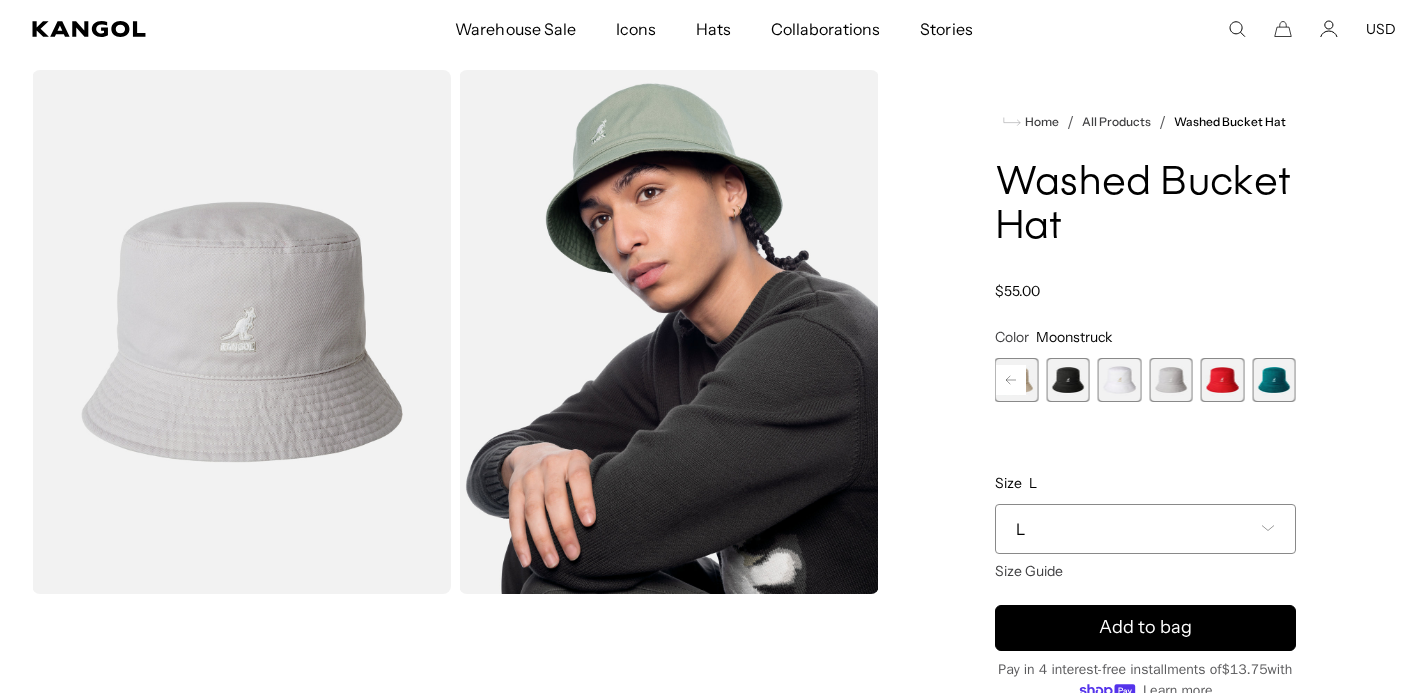 click at bounding box center (1274, 380) 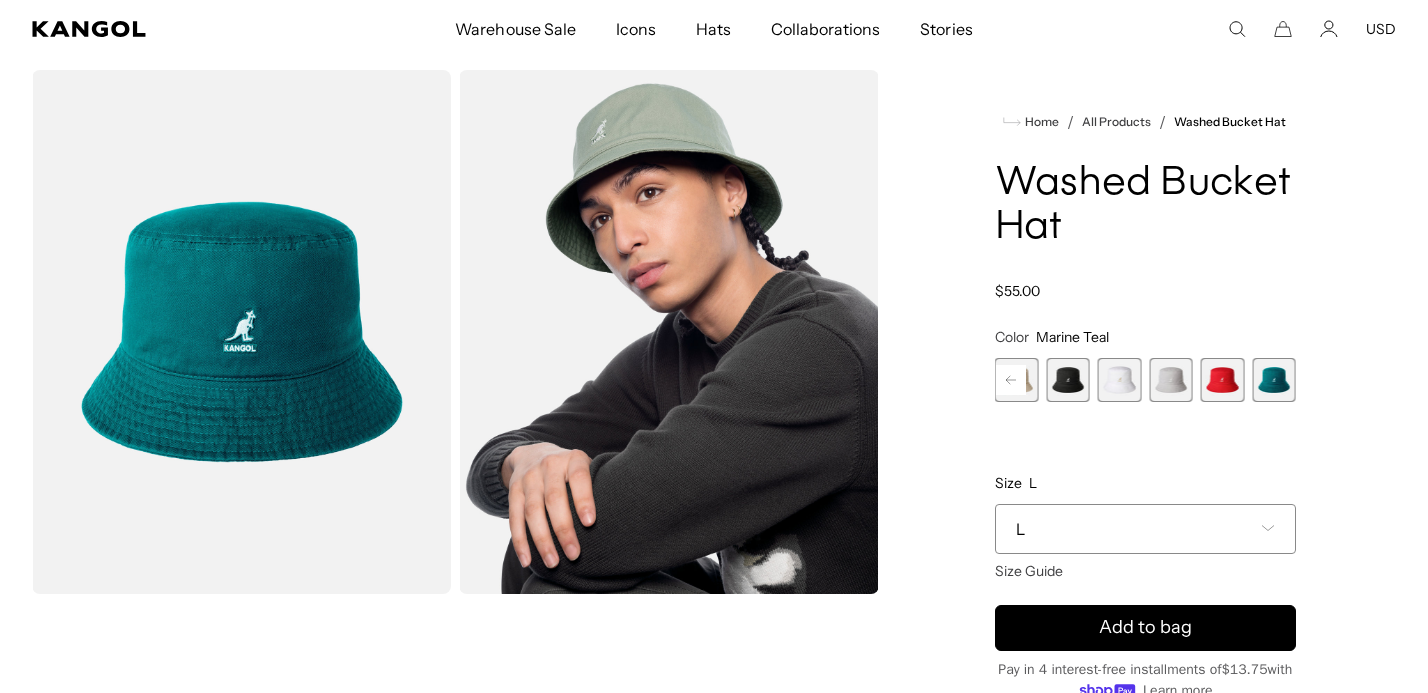 click at bounding box center (1068, 380) 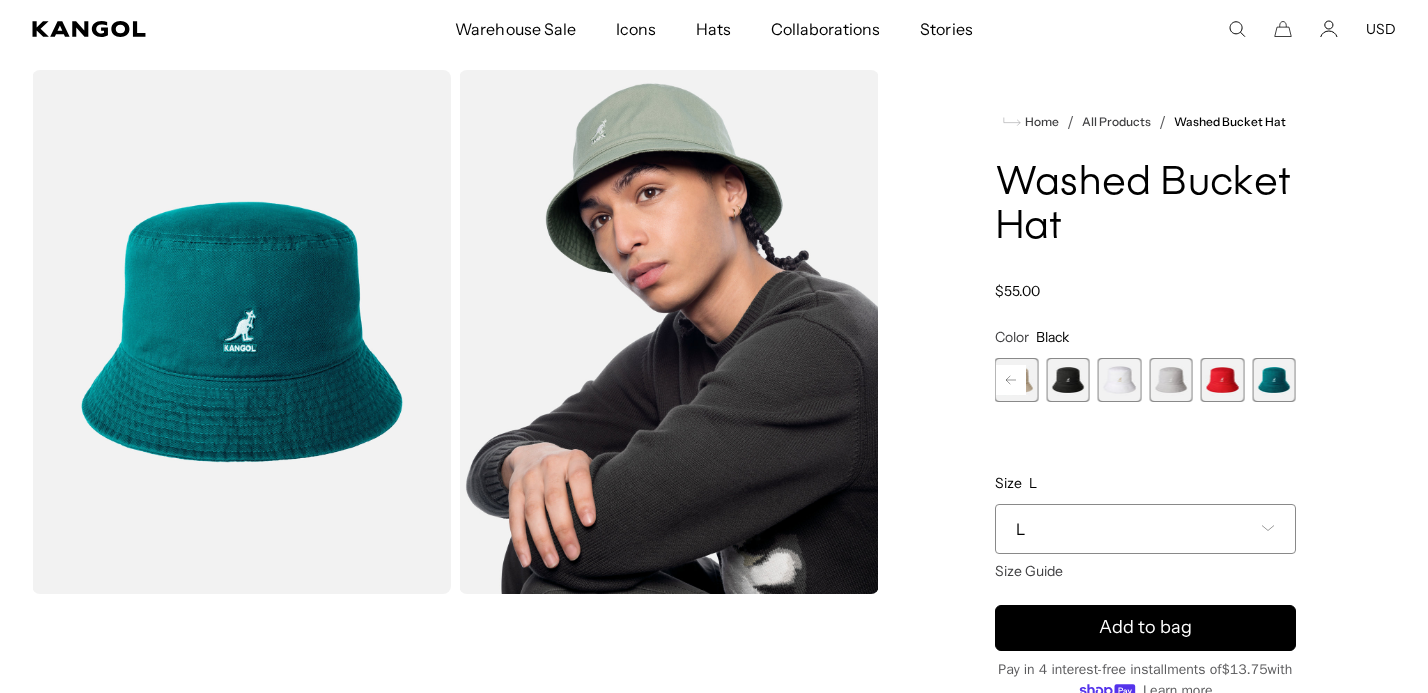 scroll, scrollTop: 0, scrollLeft: 0, axis: both 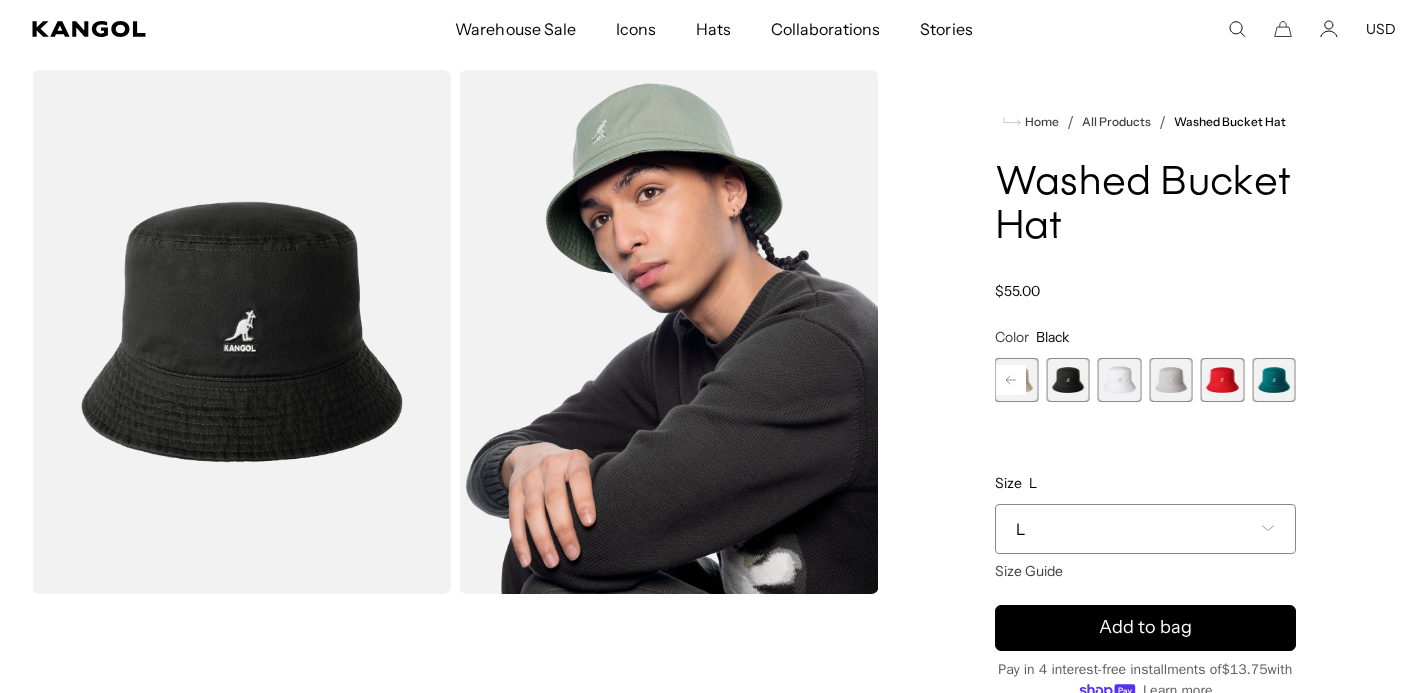 click on "L" at bounding box center [1146, 529] 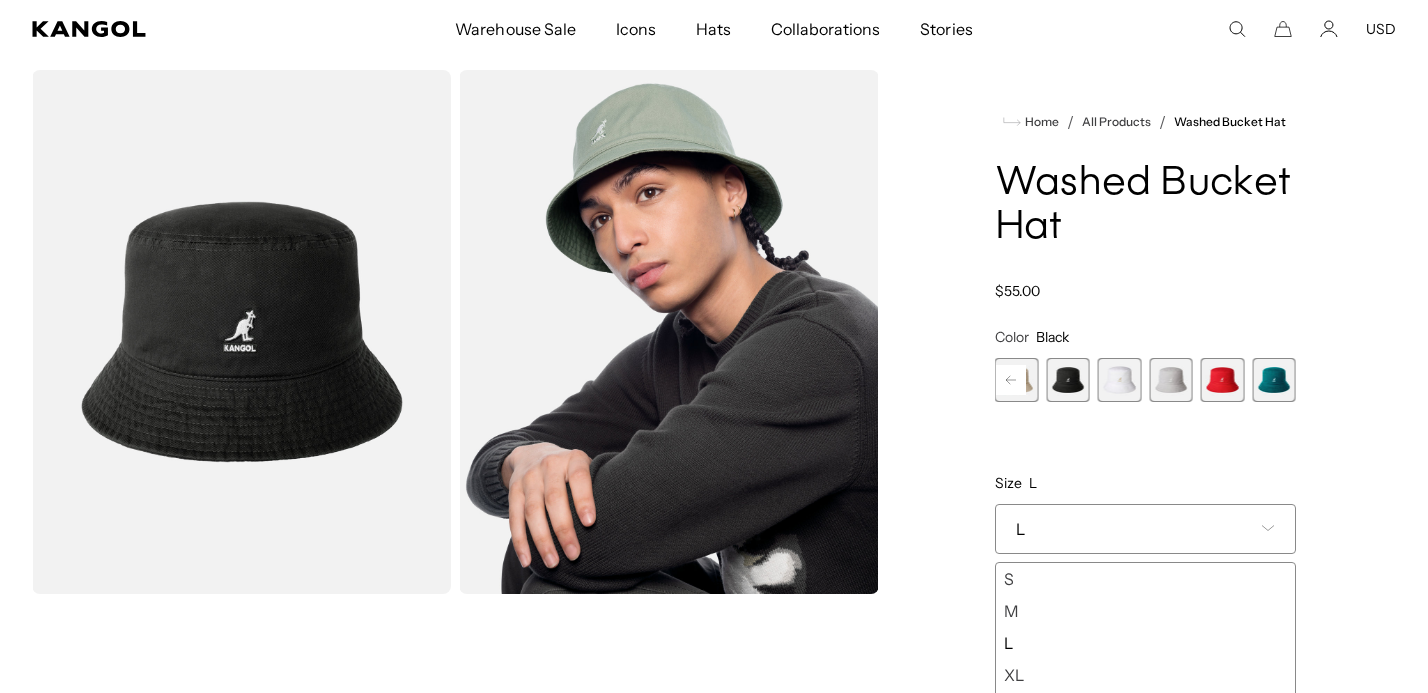 click on "S" at bounding box center [1146, 579] 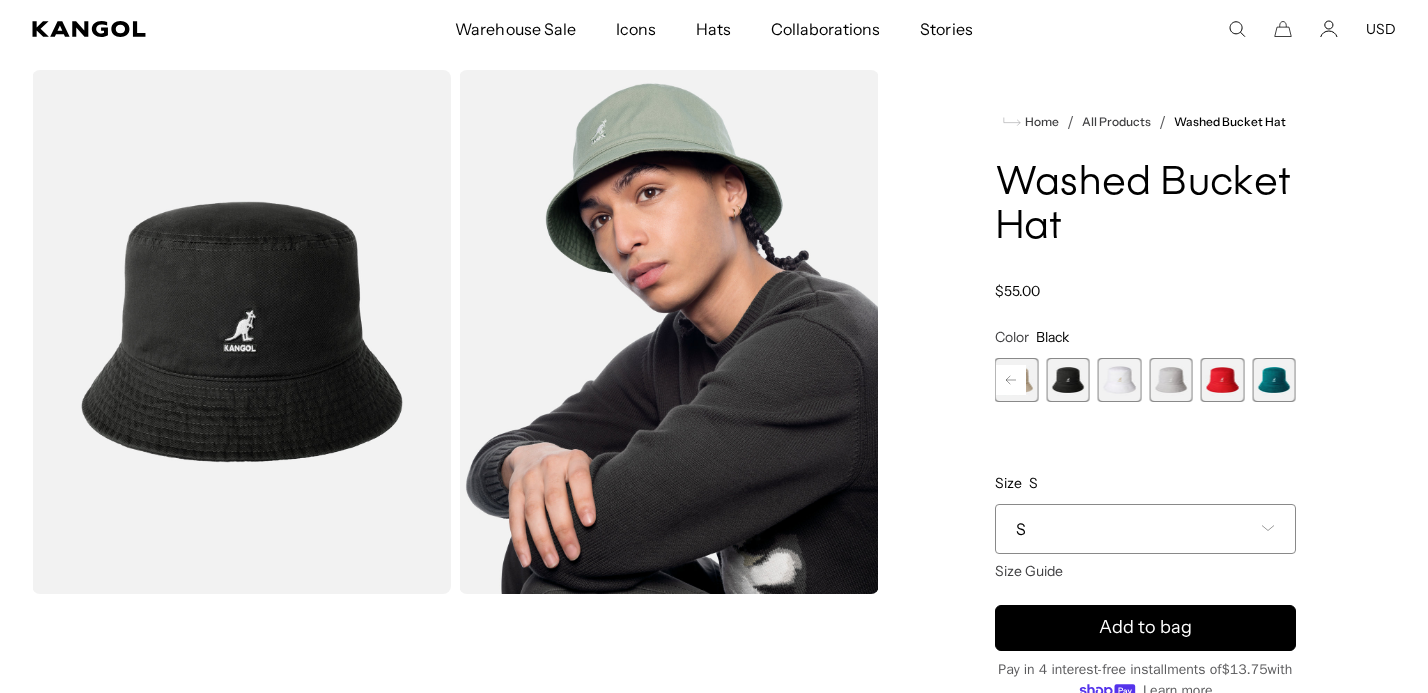 scroll, scrollTop: 0, scrollLeft: 0, axis: both 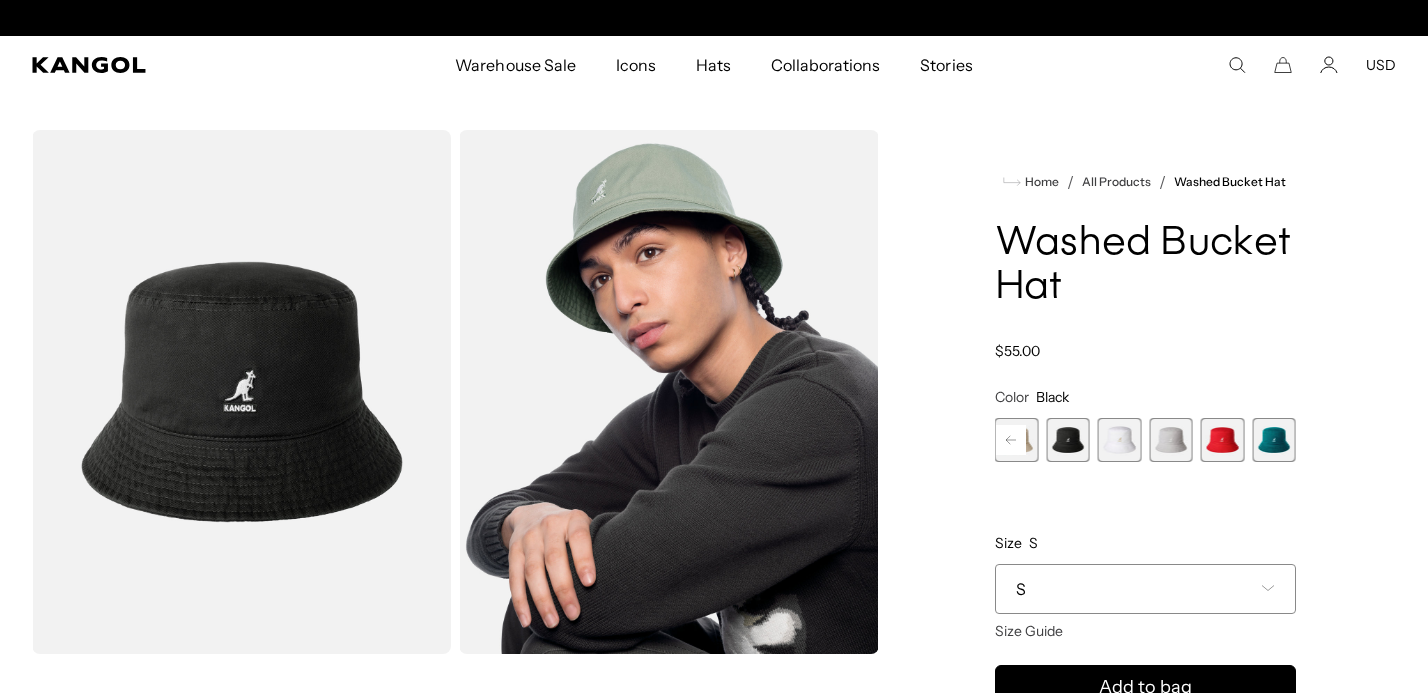click at bounding box center [1120, 440] 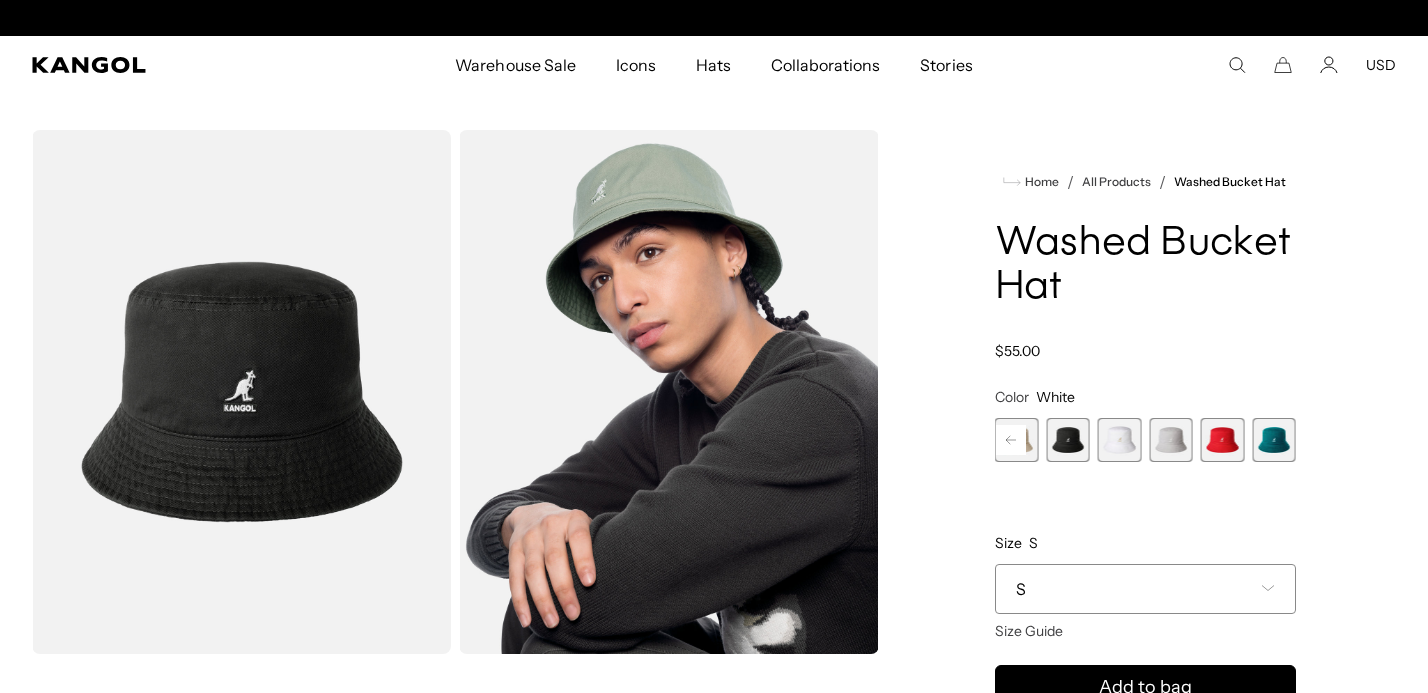 scroll, scrollTop: 0, scrollLeft: 412, axis: horizontal 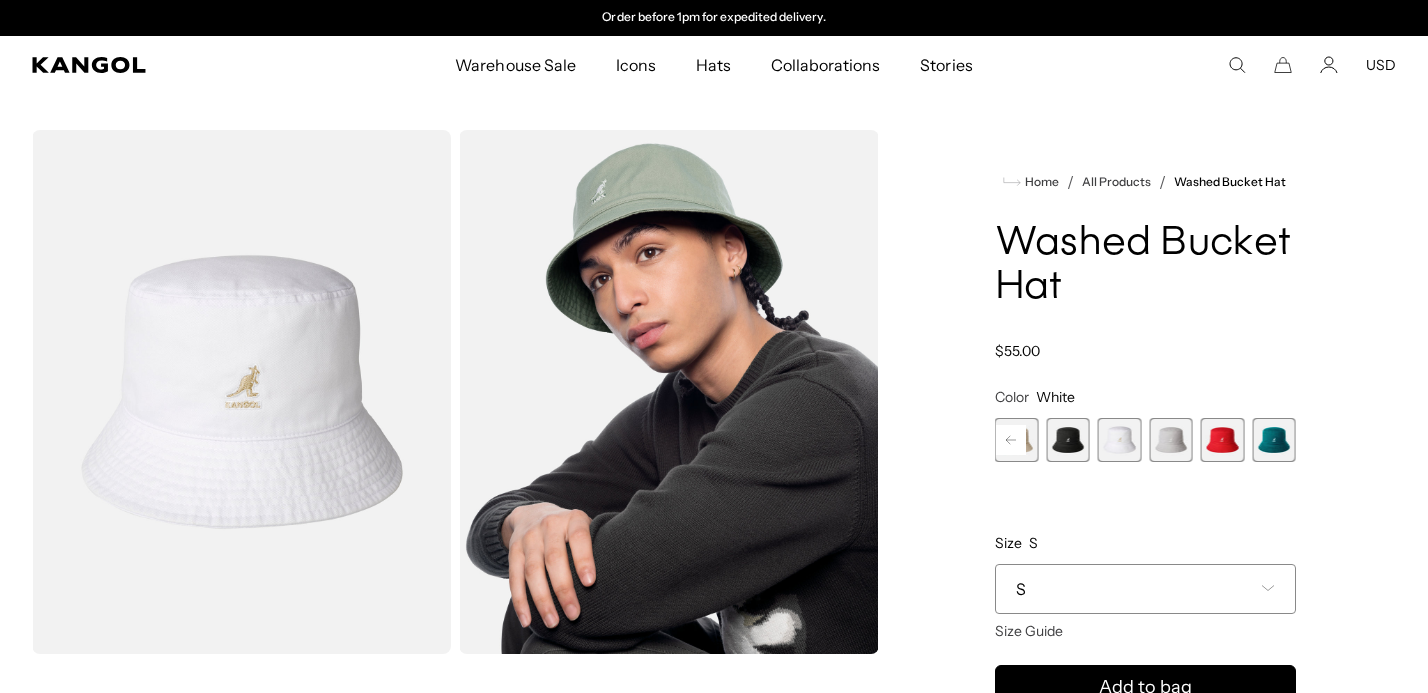 click at bounding box center (1068, 440) 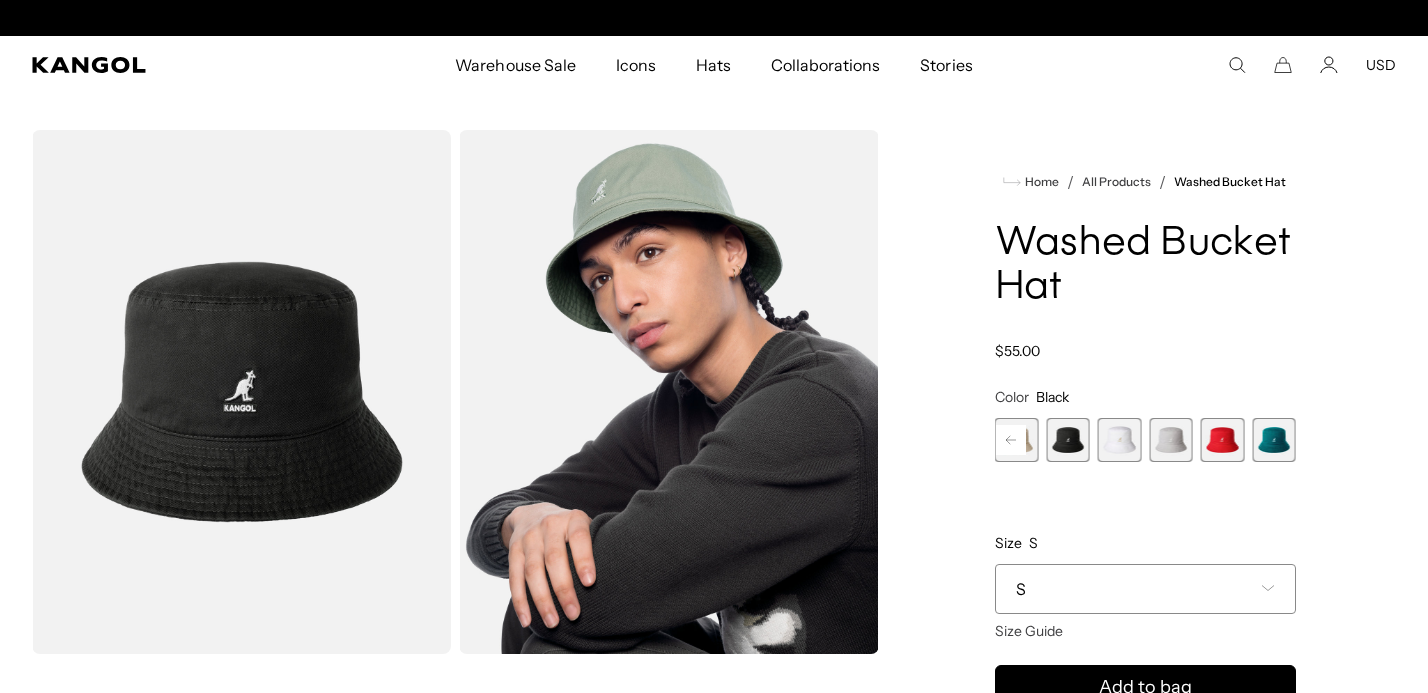 click 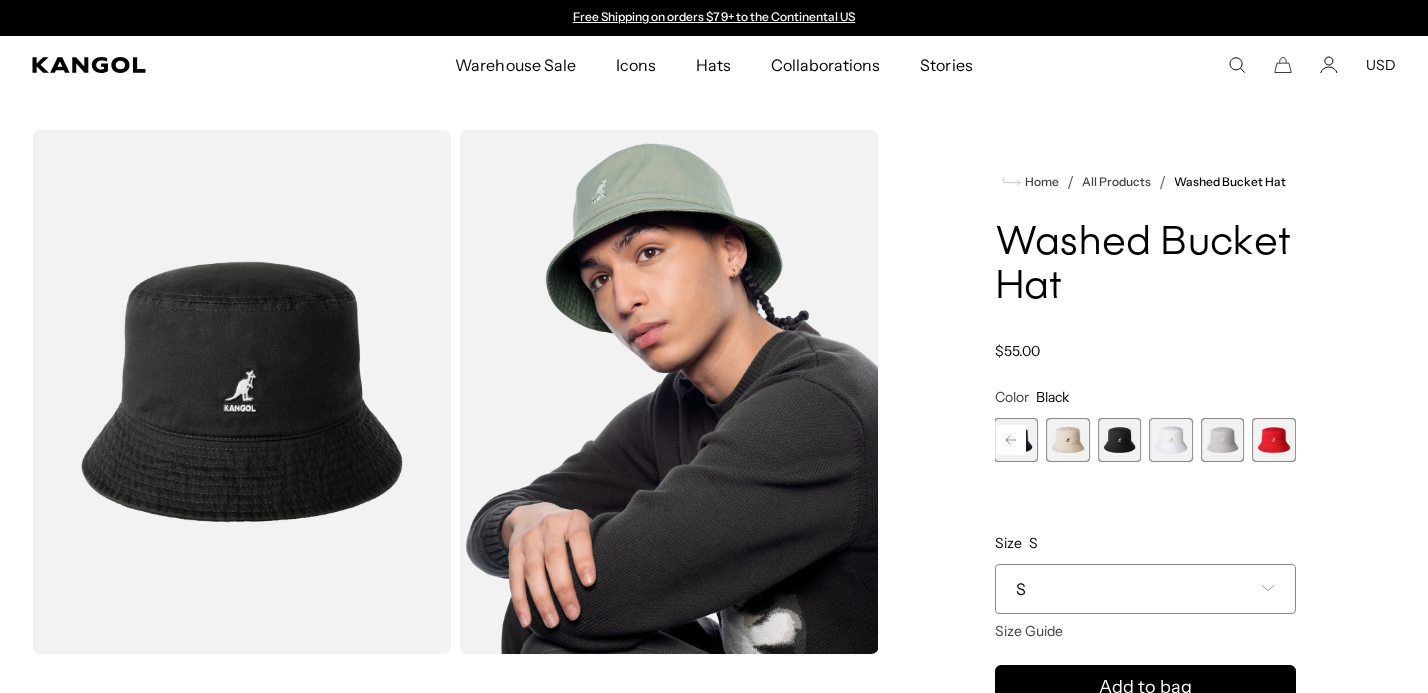 click 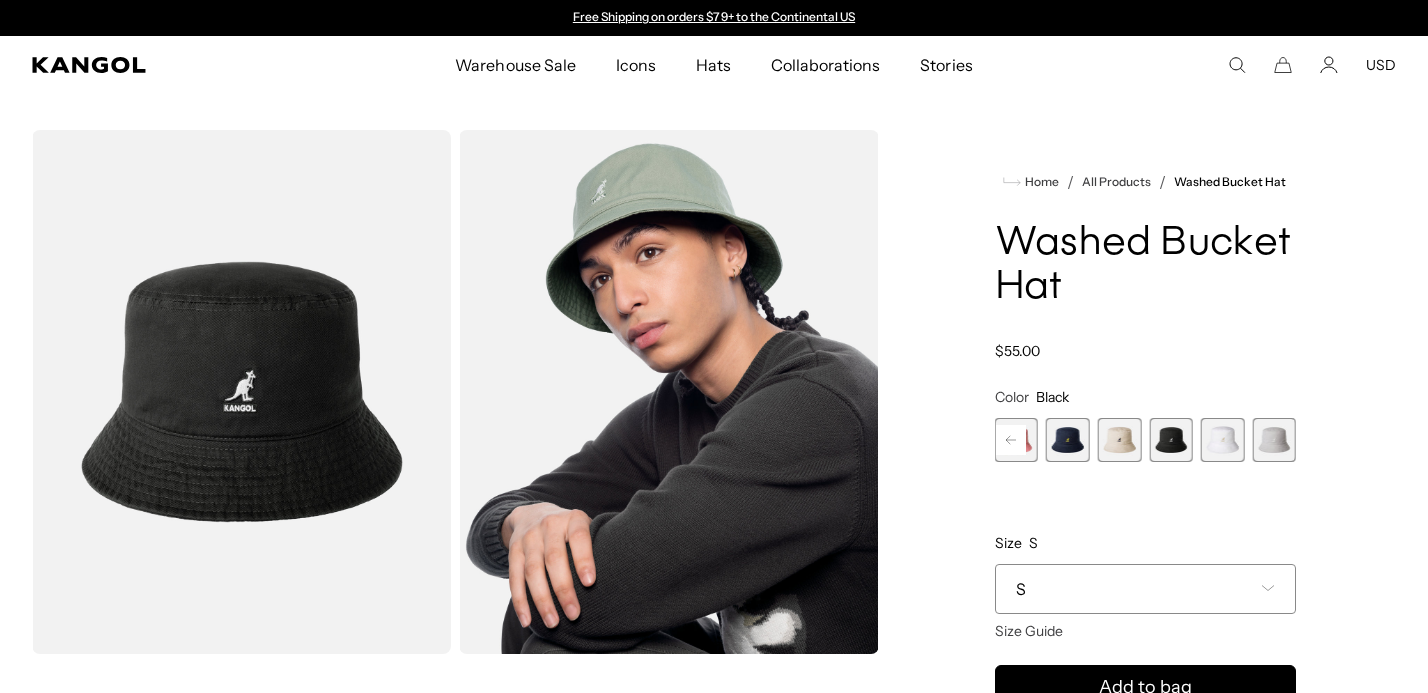 click 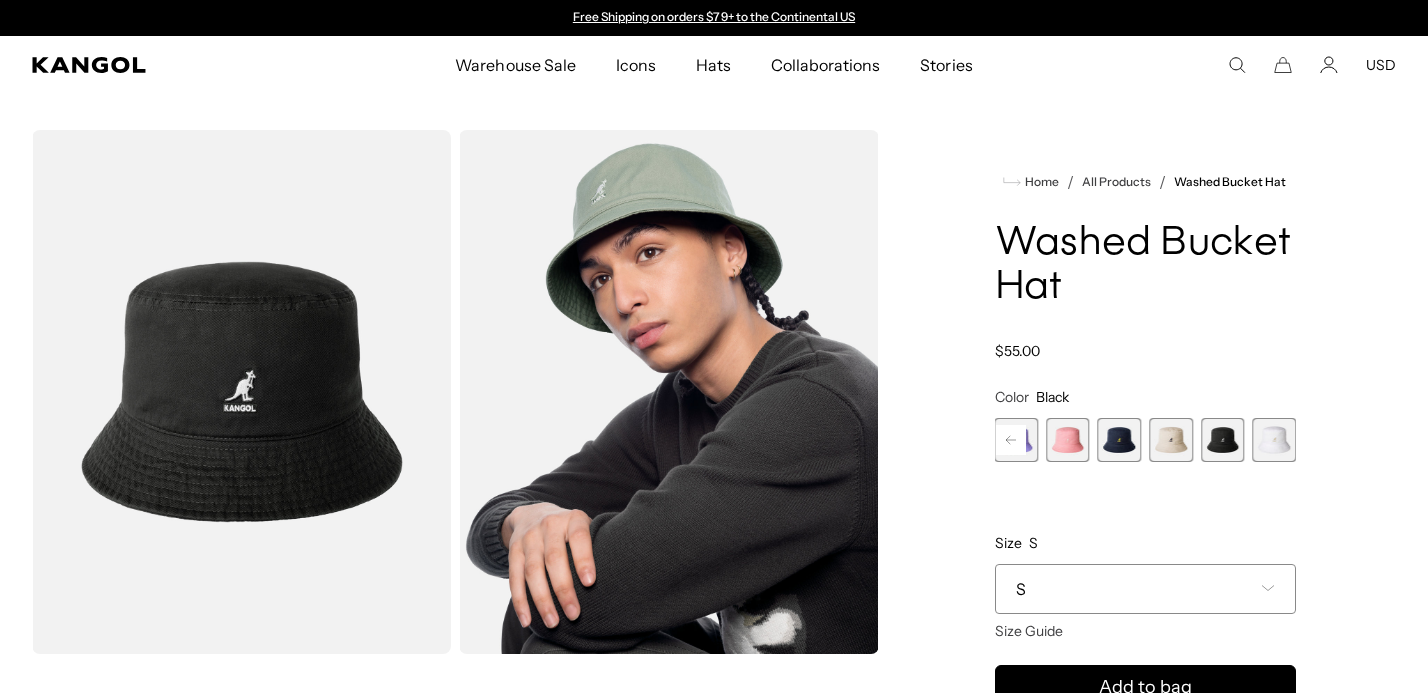click 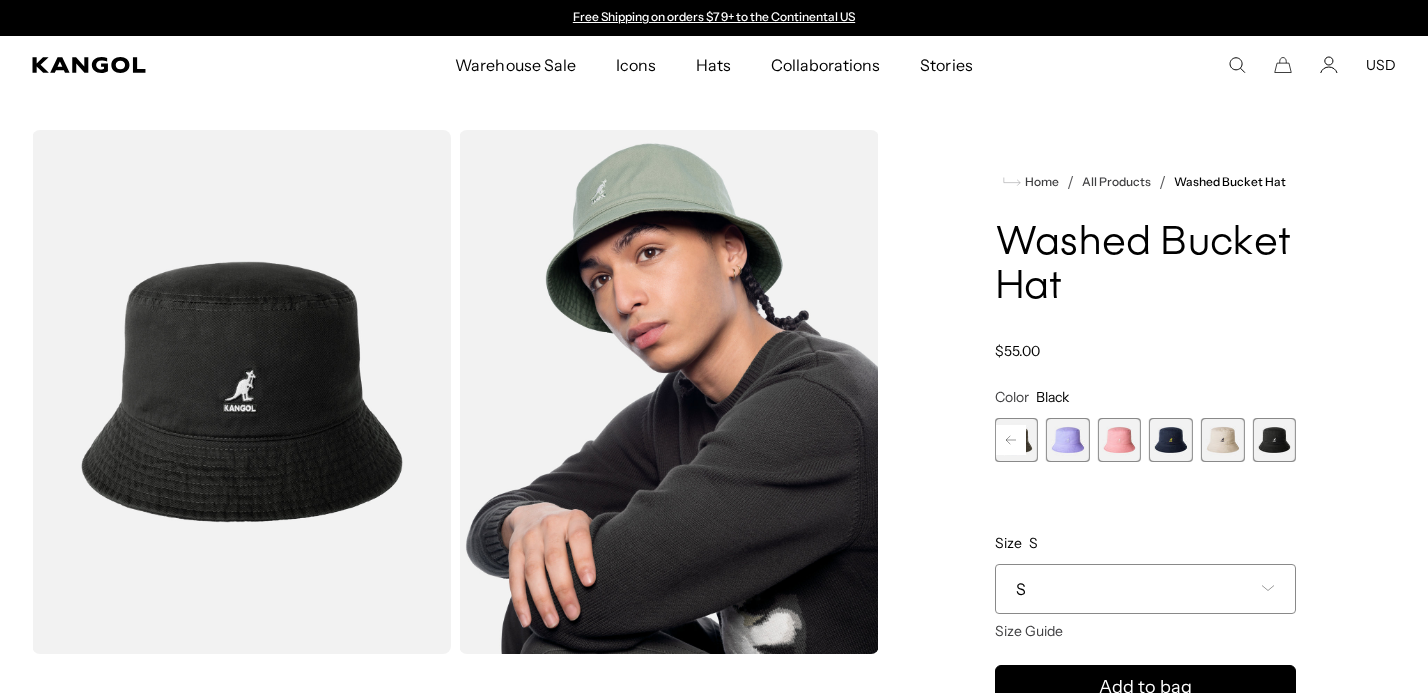 click 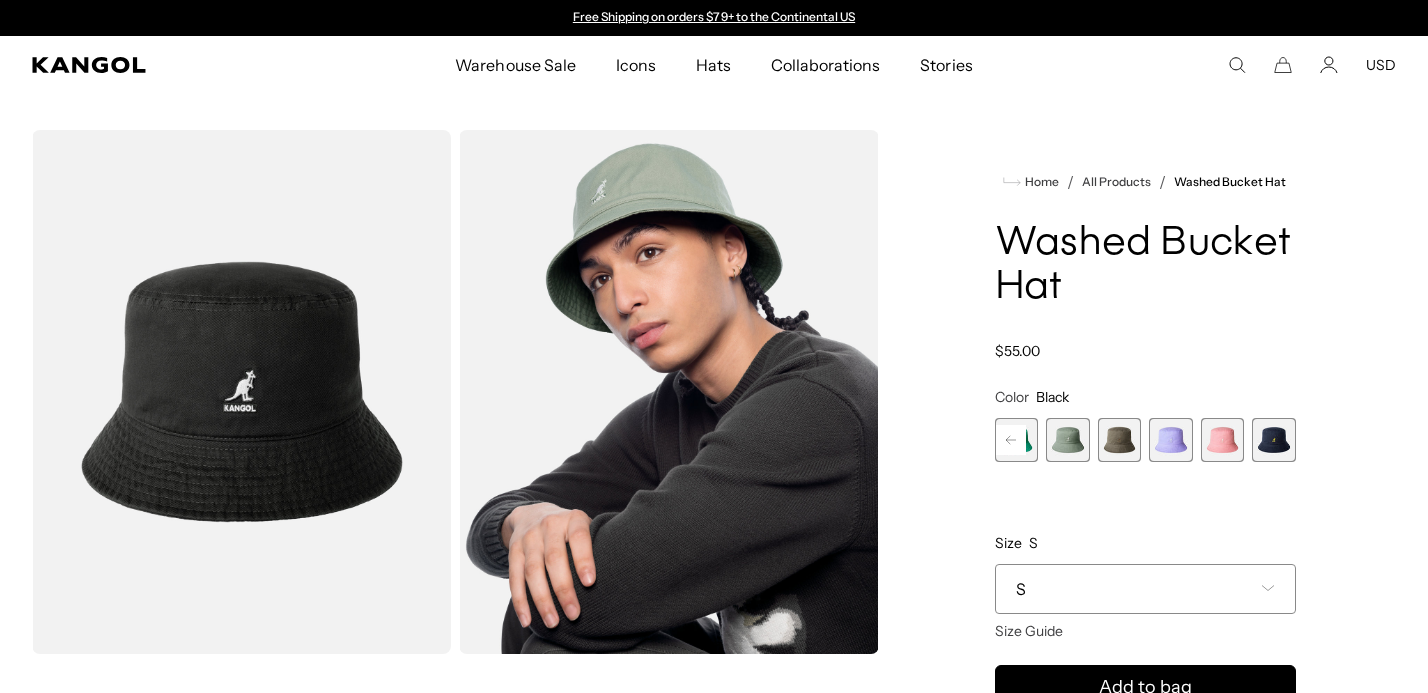 click 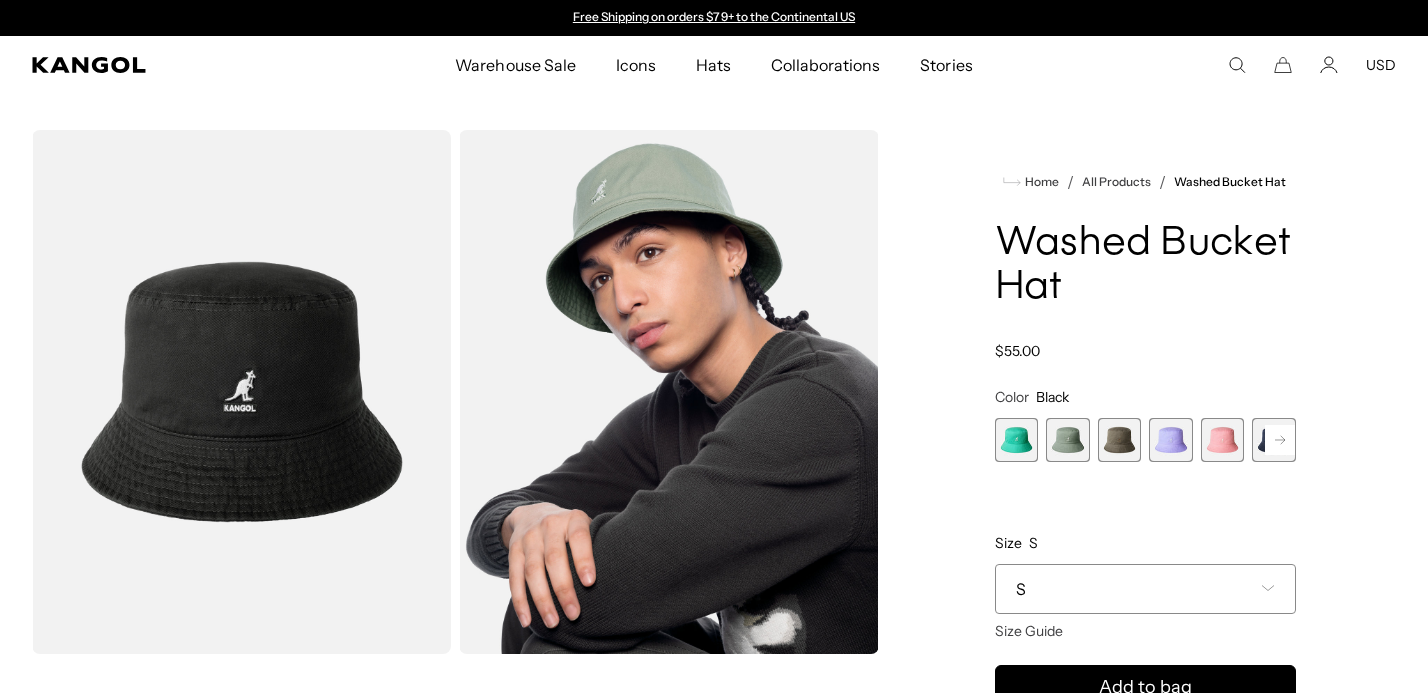 click at bounding box center [1068, 440] 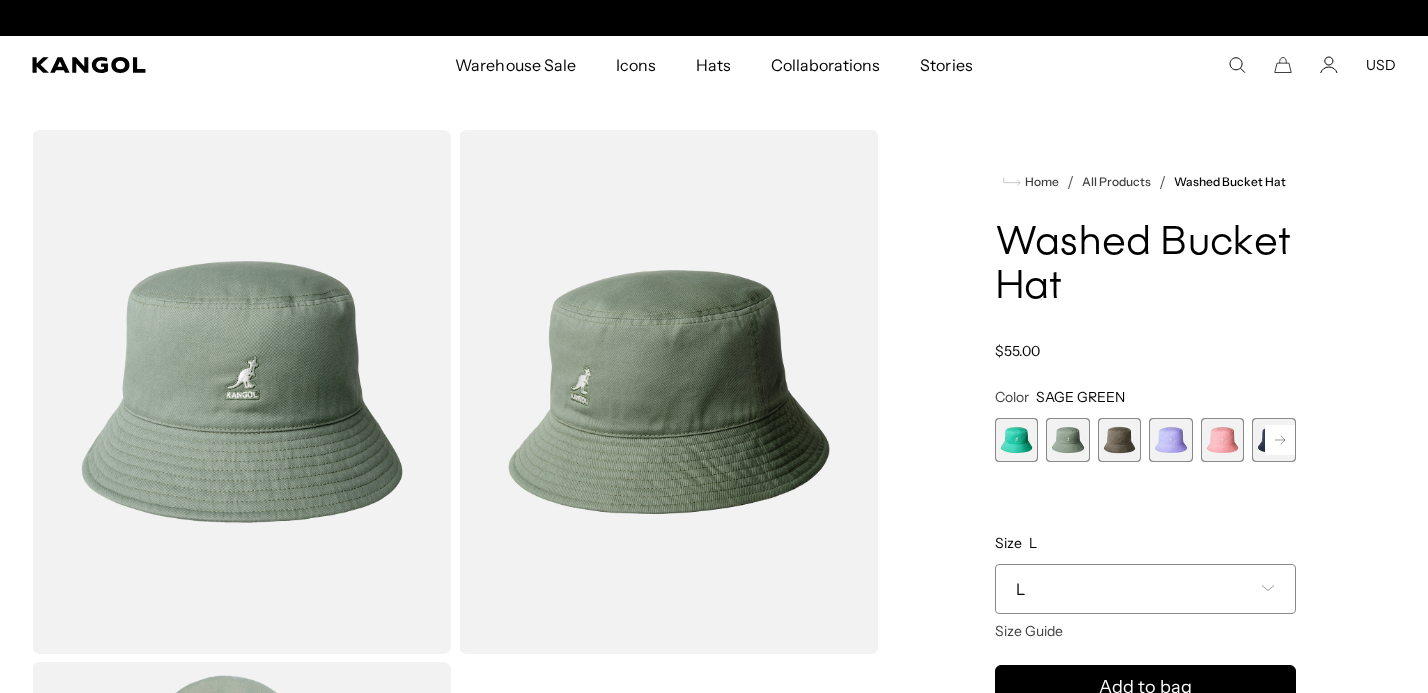 scroll, scrollTop: 0, scrollLeft: 412, axis: horizontal 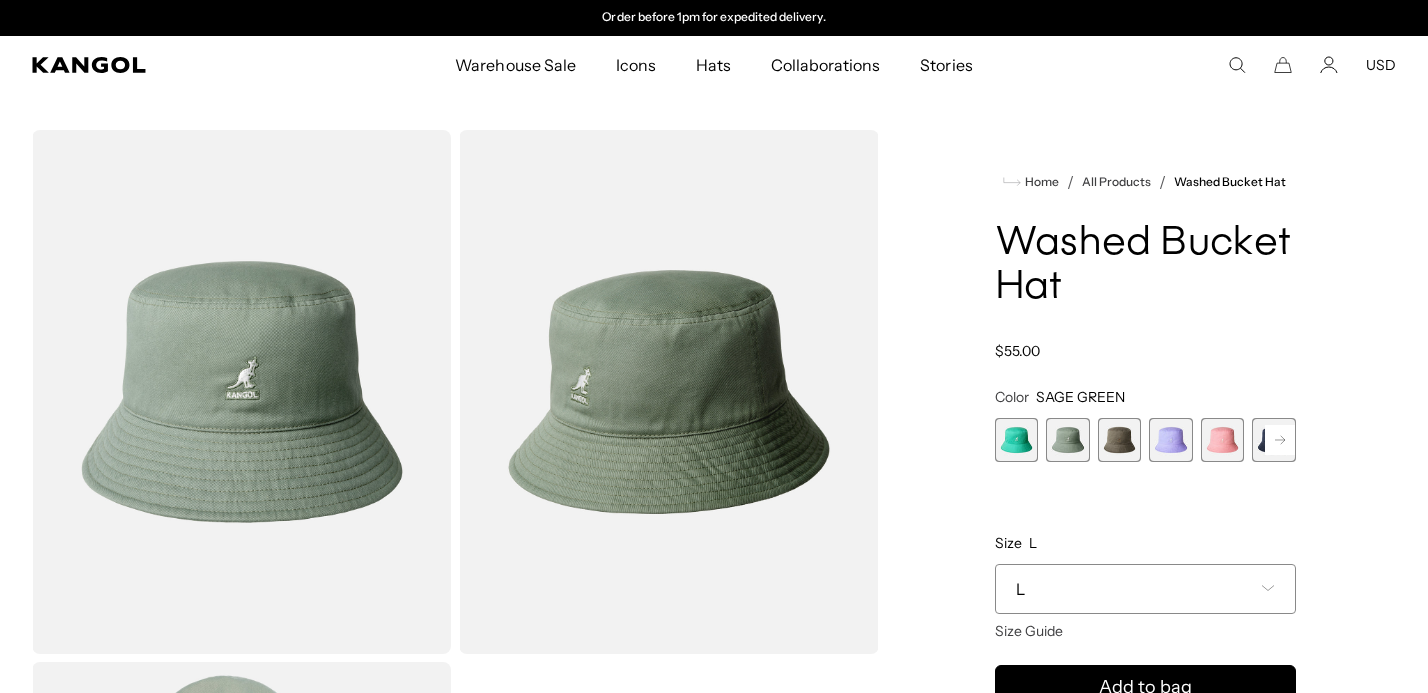 click 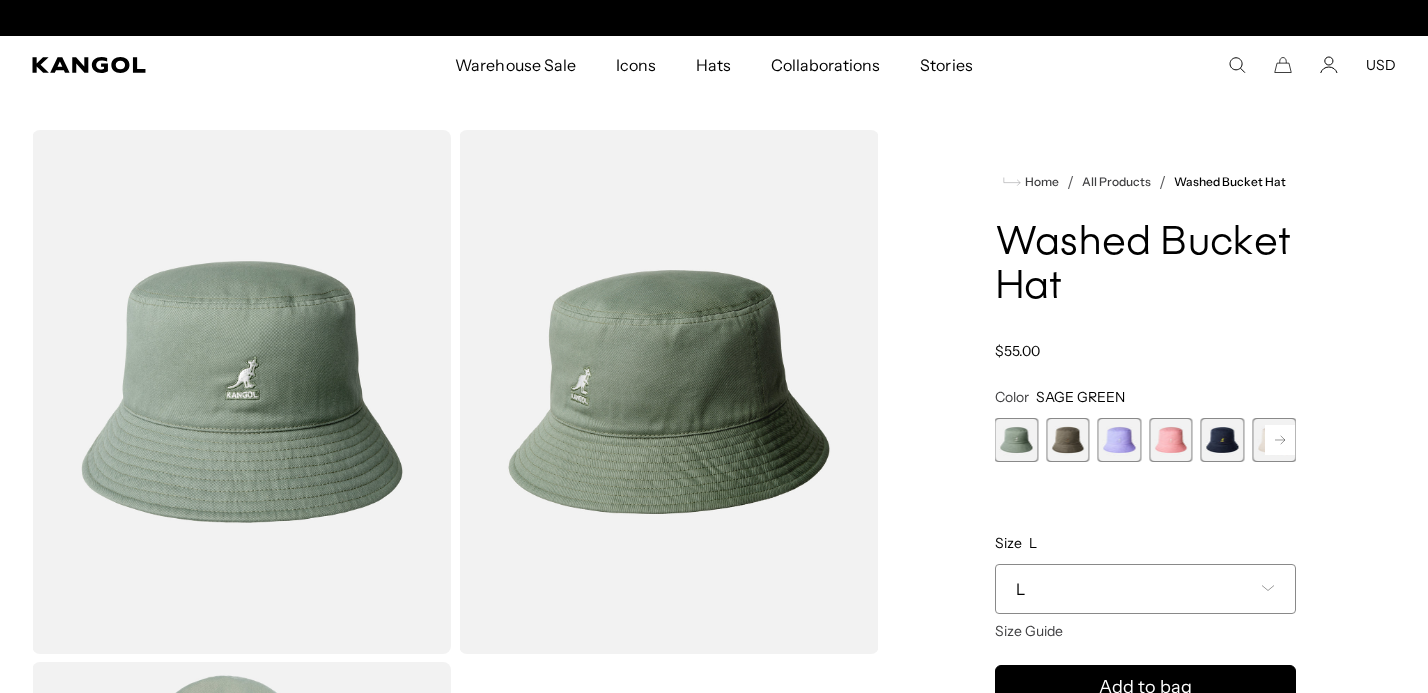 click 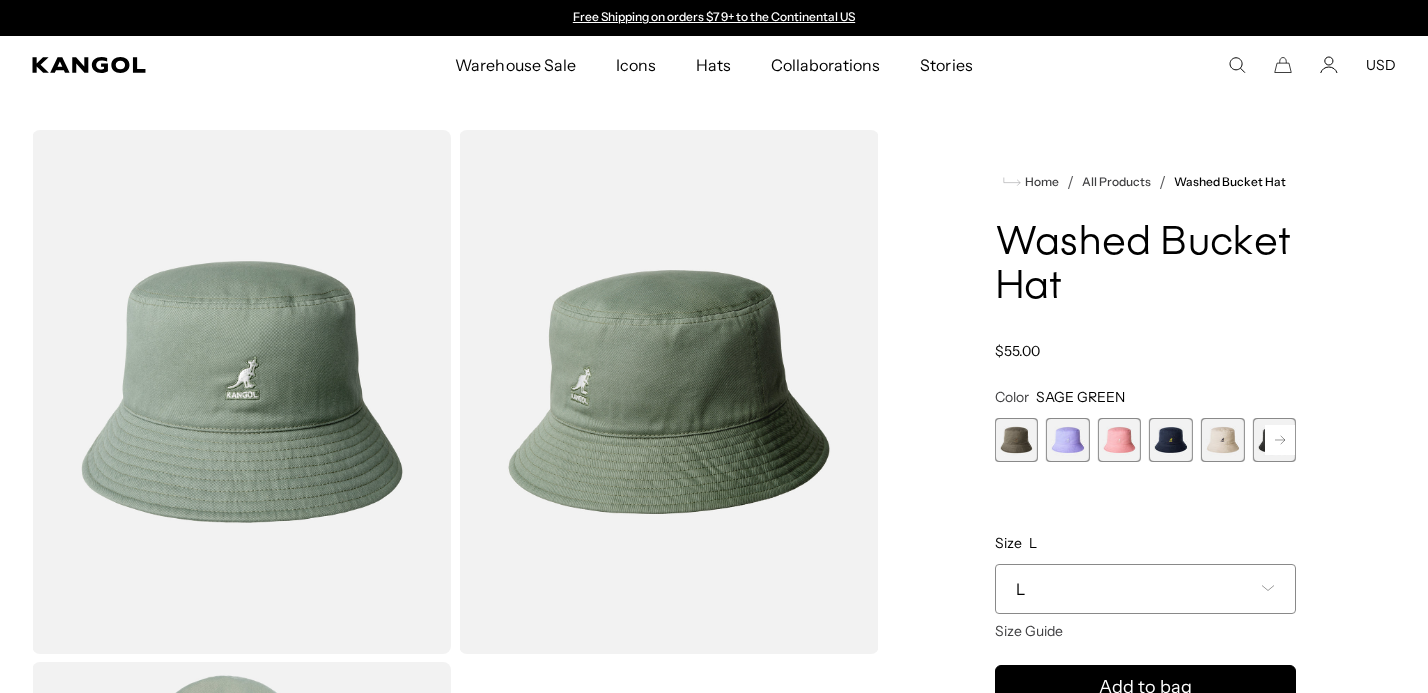 click 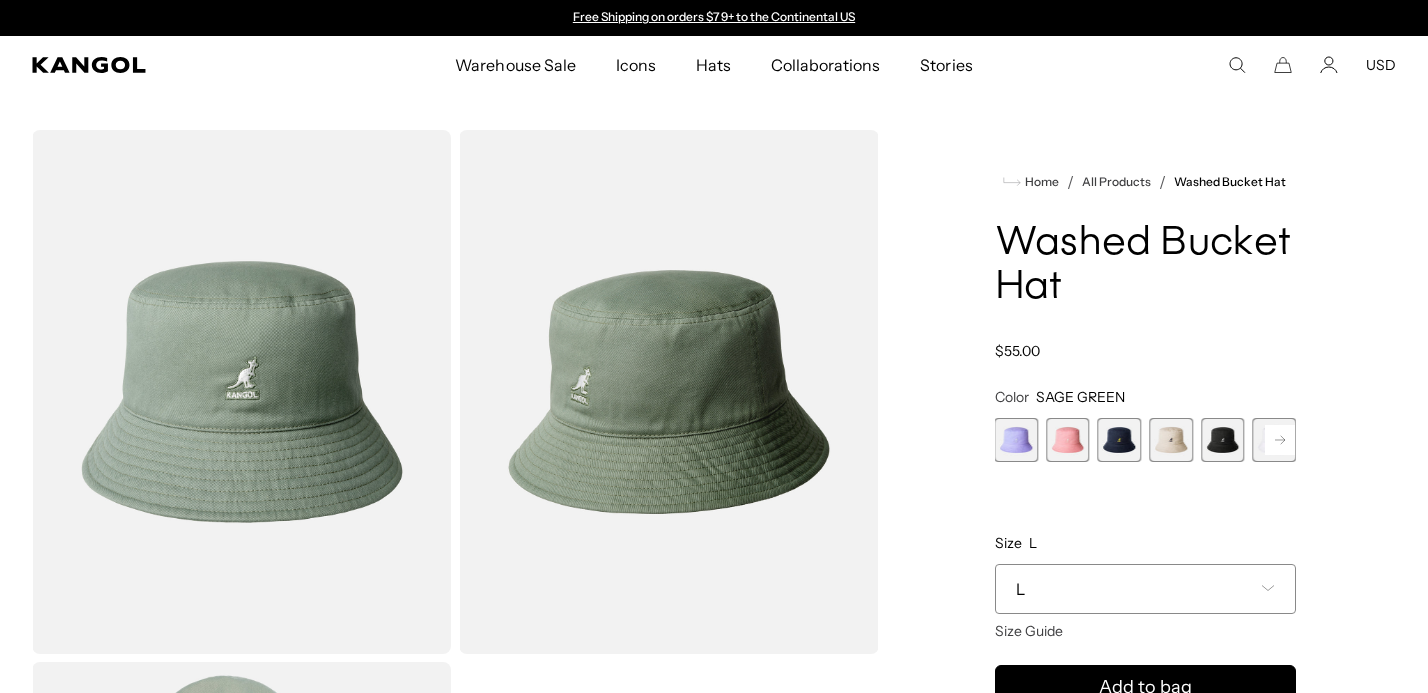 click 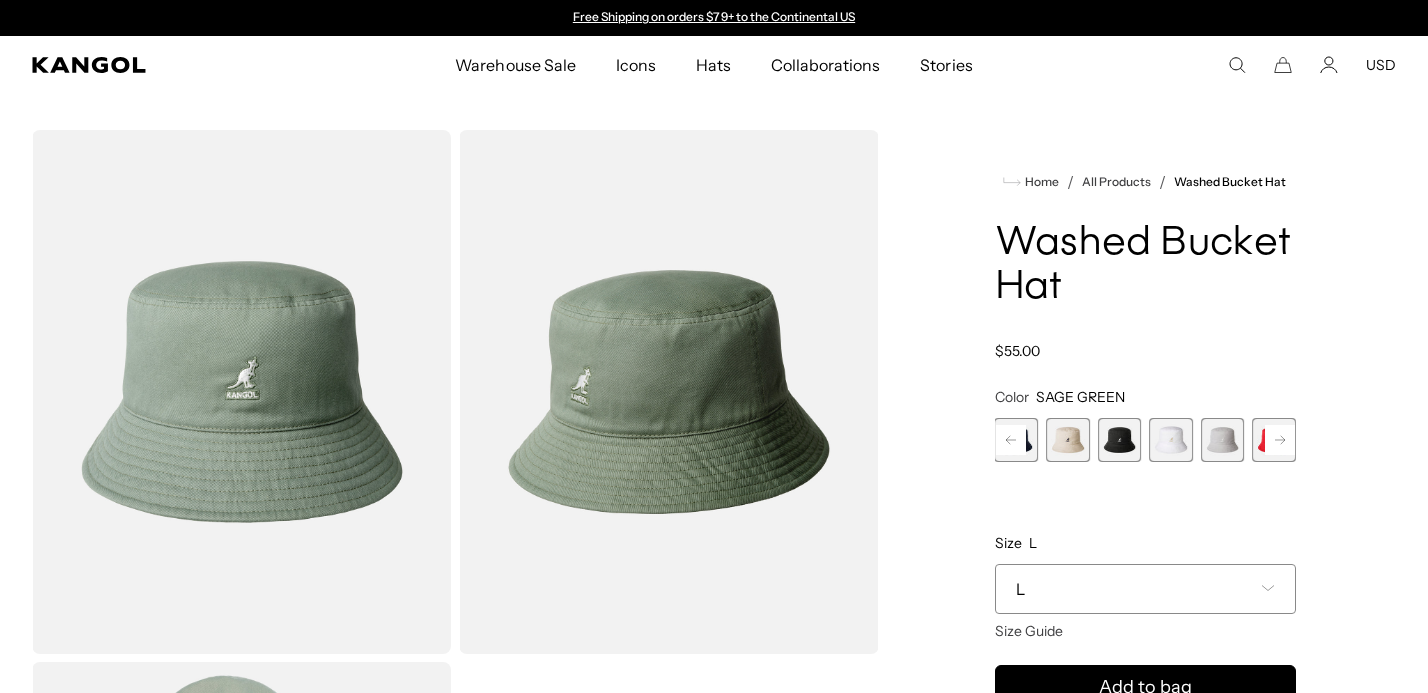click at bounding box center [1120, 440] 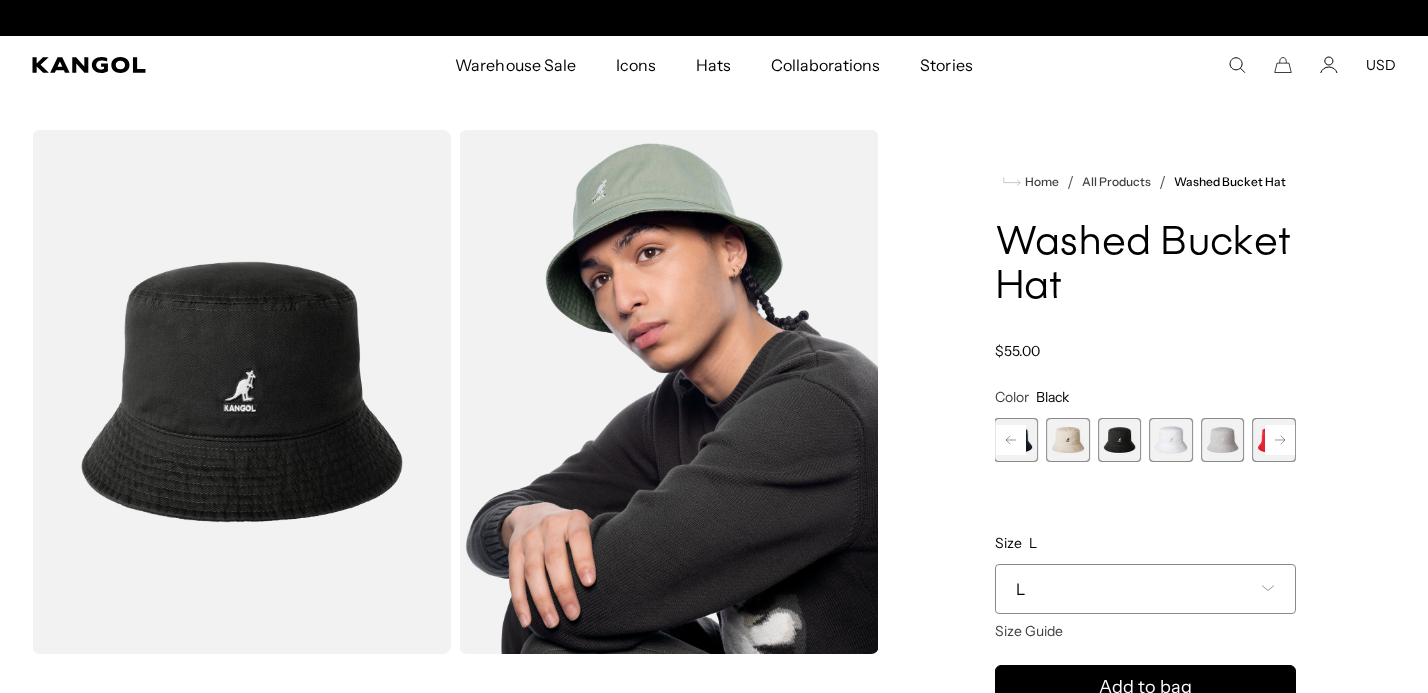 scroll, scrollTop: 0, scrollLeft: 412, axis: horizontal 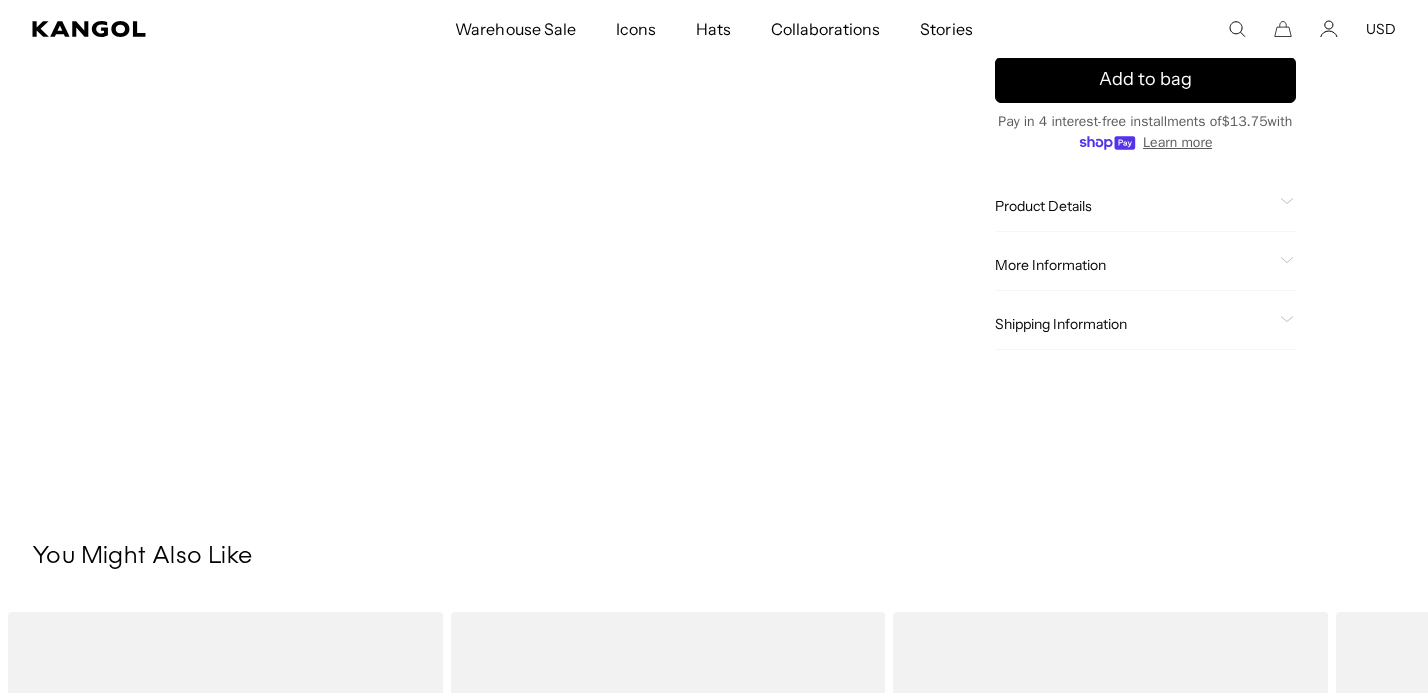 click on "Product Details" 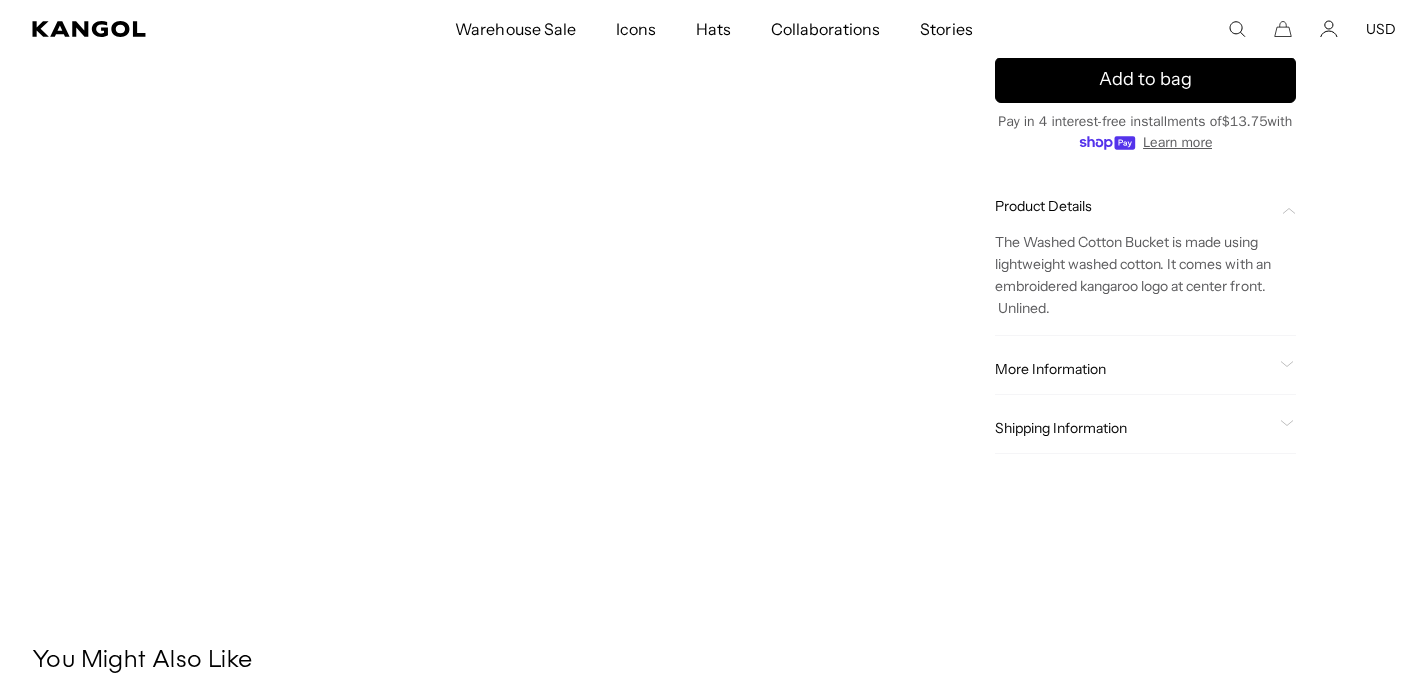 scroll, scrollTop: 0, scrollLeft: 412, axis: horizontal 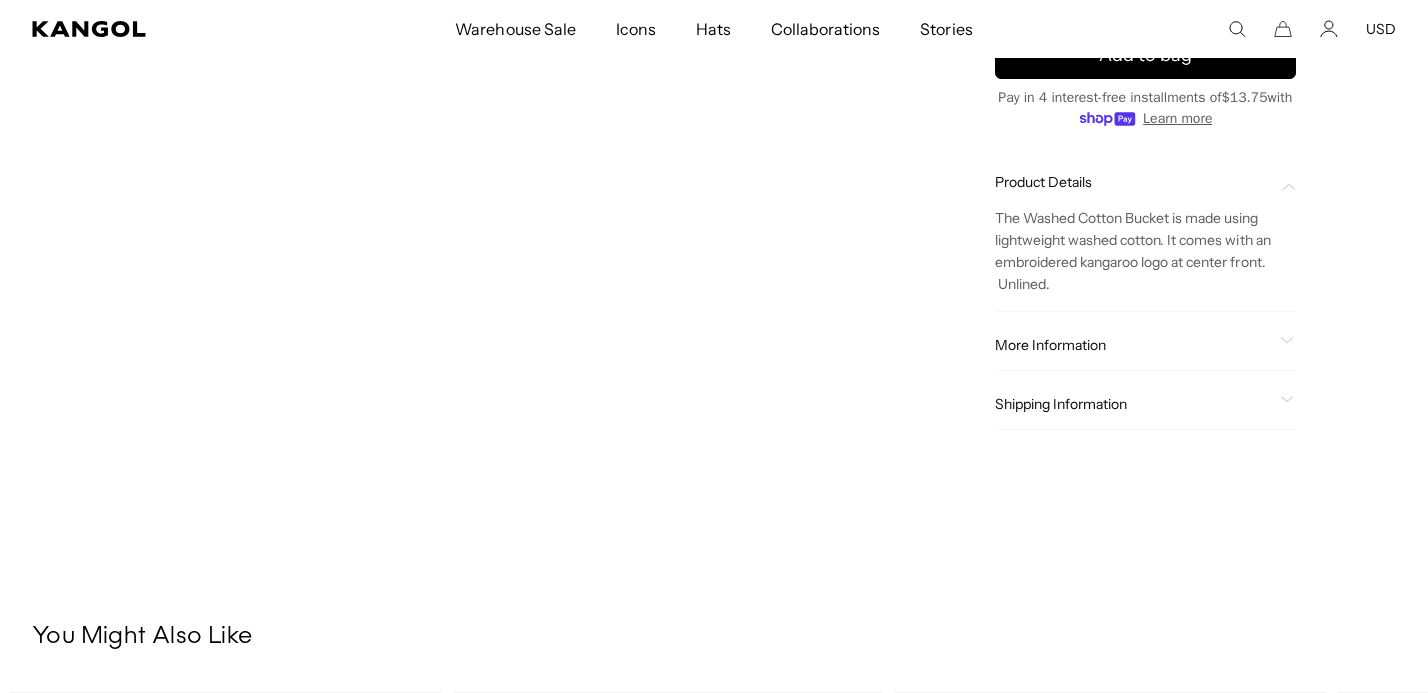 click on "More Information" 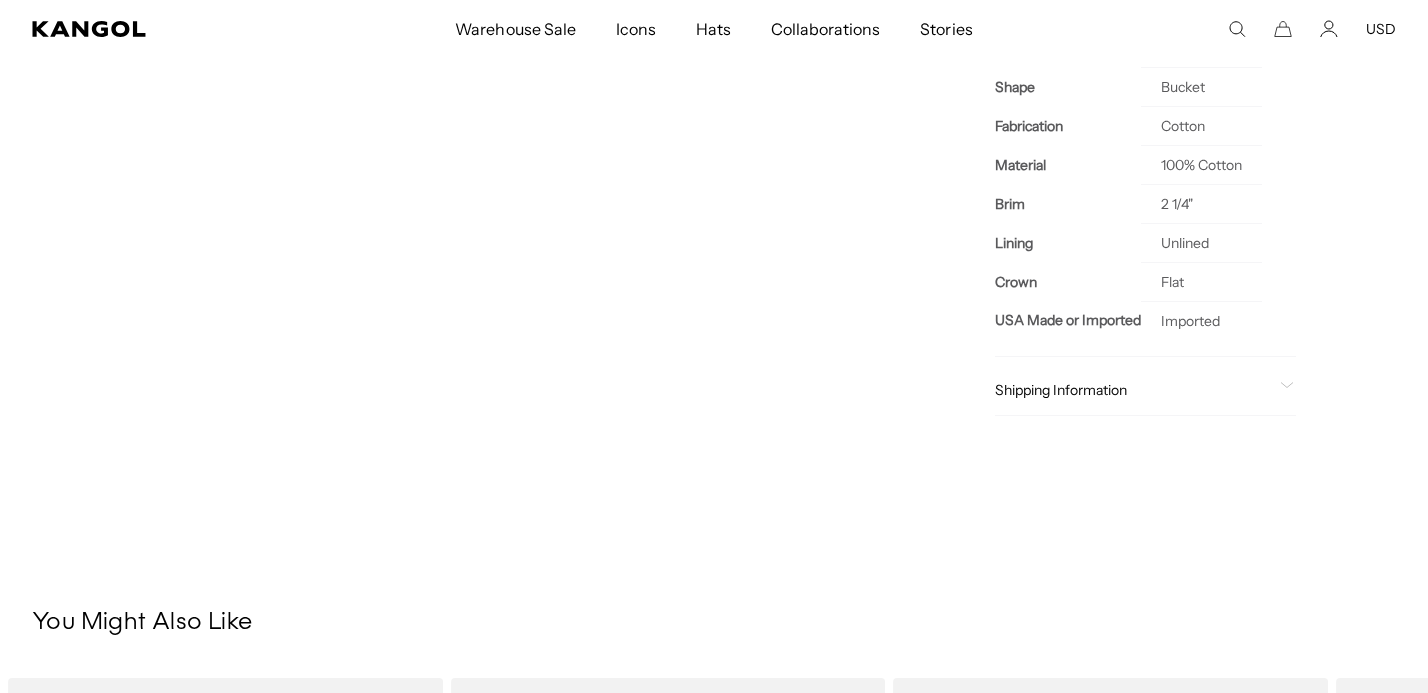 scroll, scrollTop: 993, scrollLeft: 0, axis: vertical 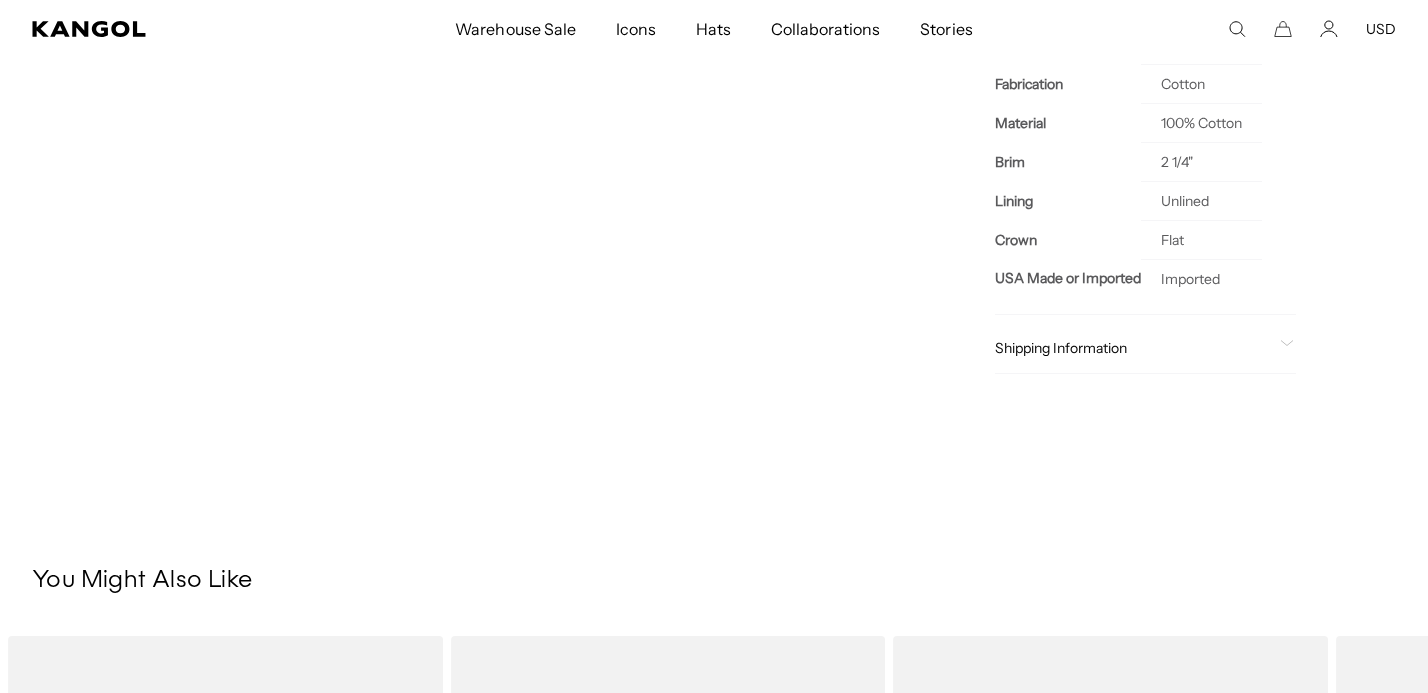 click on "Shipping Information" 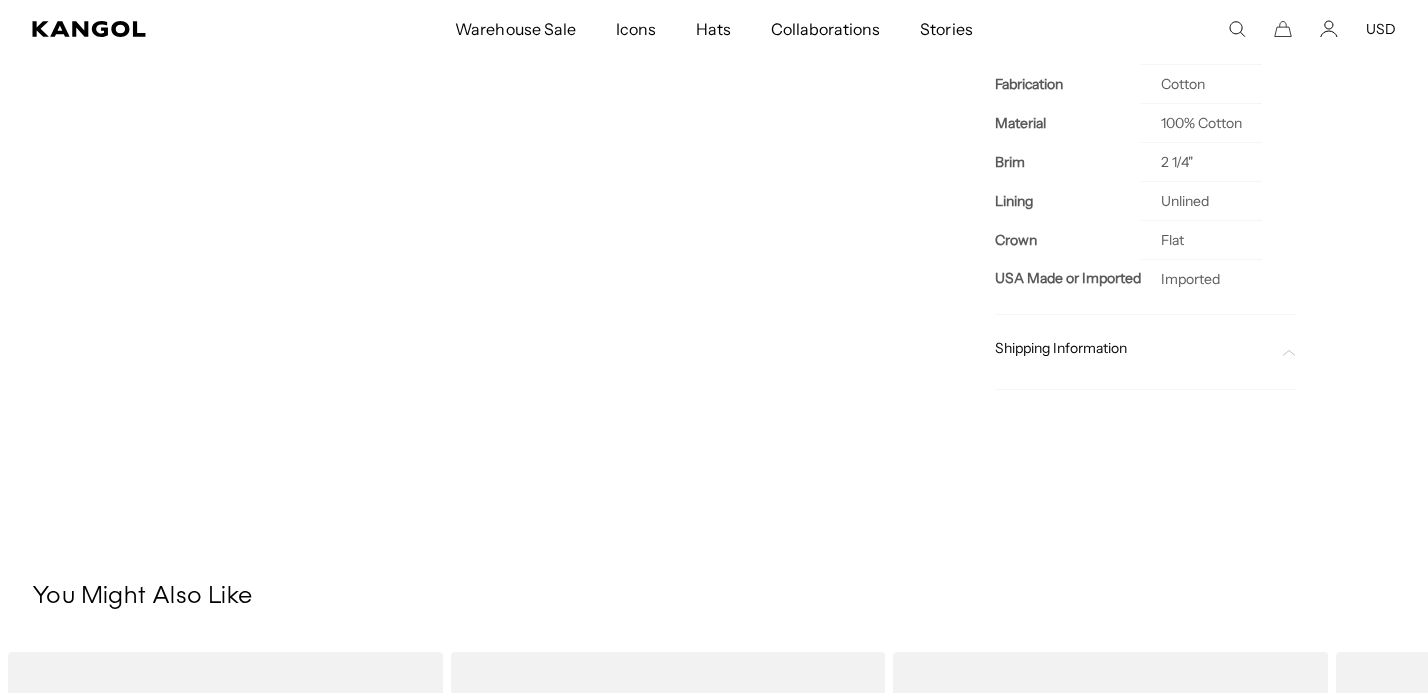 scroll, scrollTop: 0, scrollLeft: 412, axis: horizontal 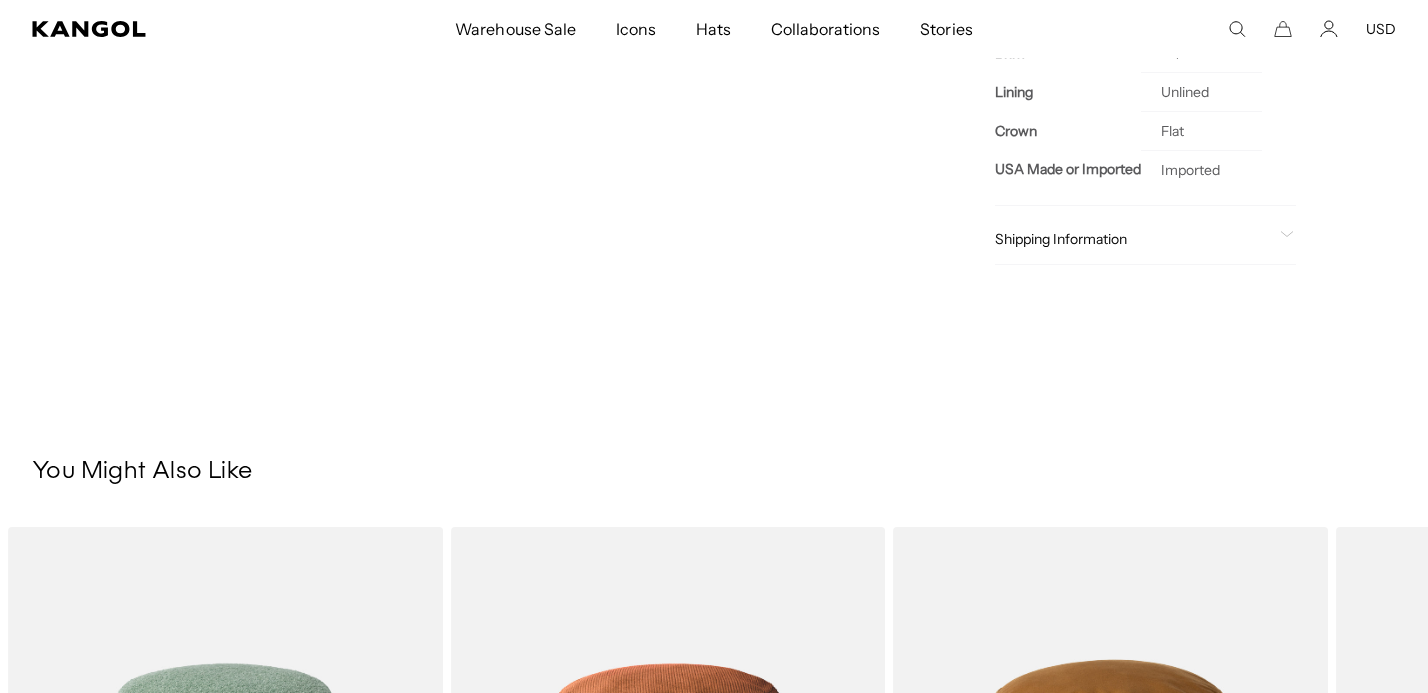 click on "Shipping Information" 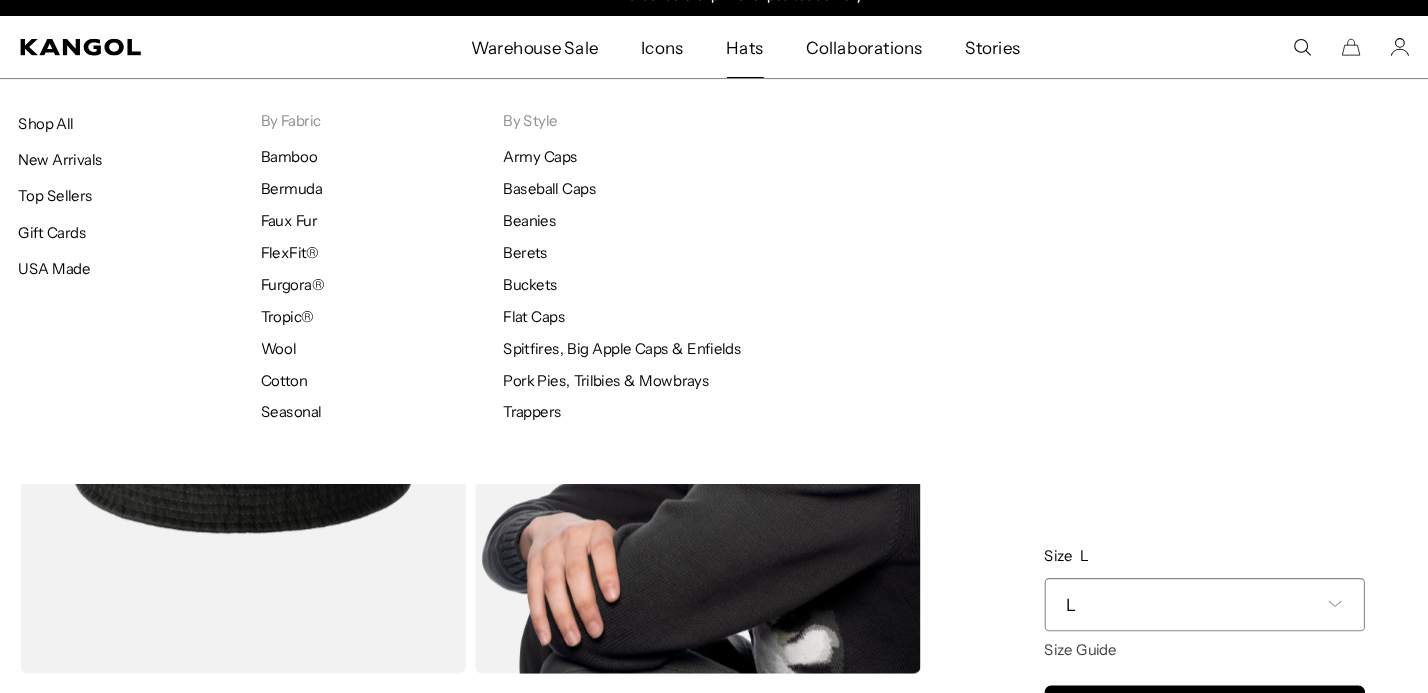 click on "Hats" at bounding box center [713, 44] 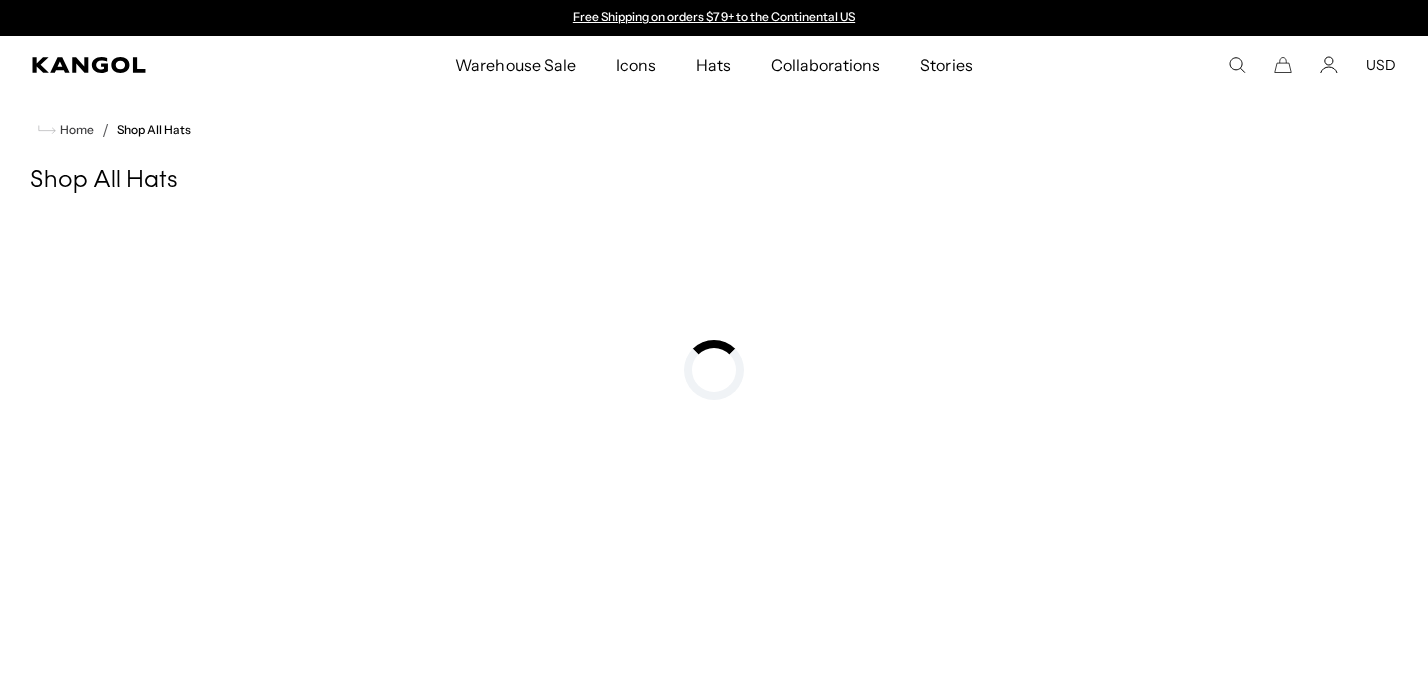 scroll, scrollTop: 0, scrollLeft: 0, axis: both 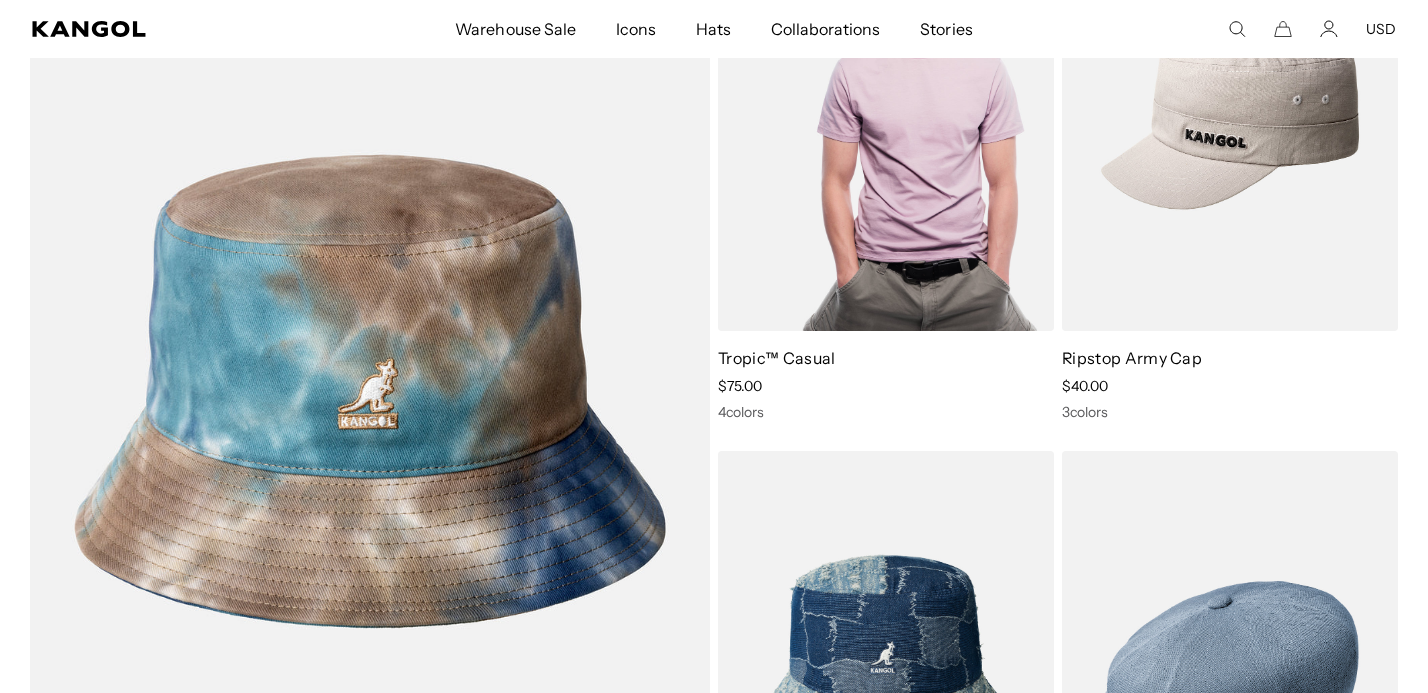 click at bounding box center (886, 121) 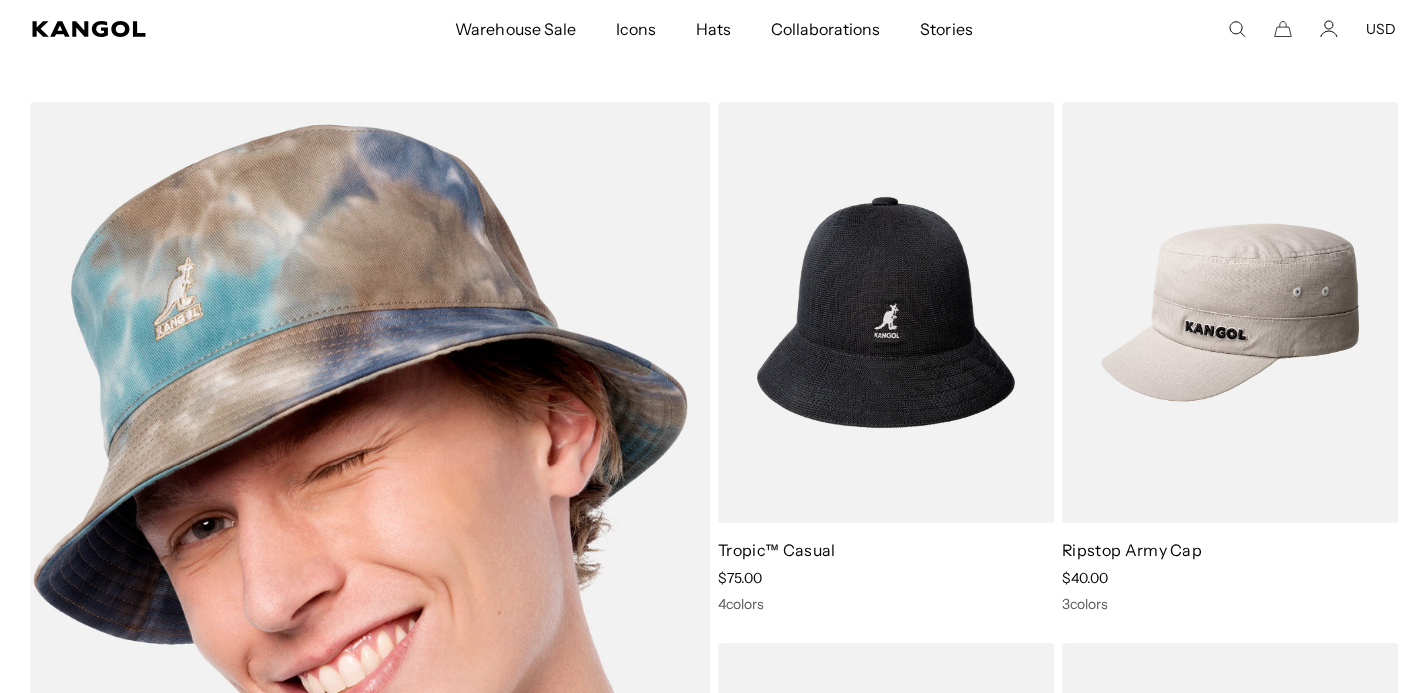 scroll, scrollTop: 1181, scrollLeft: 0, axis: vertical 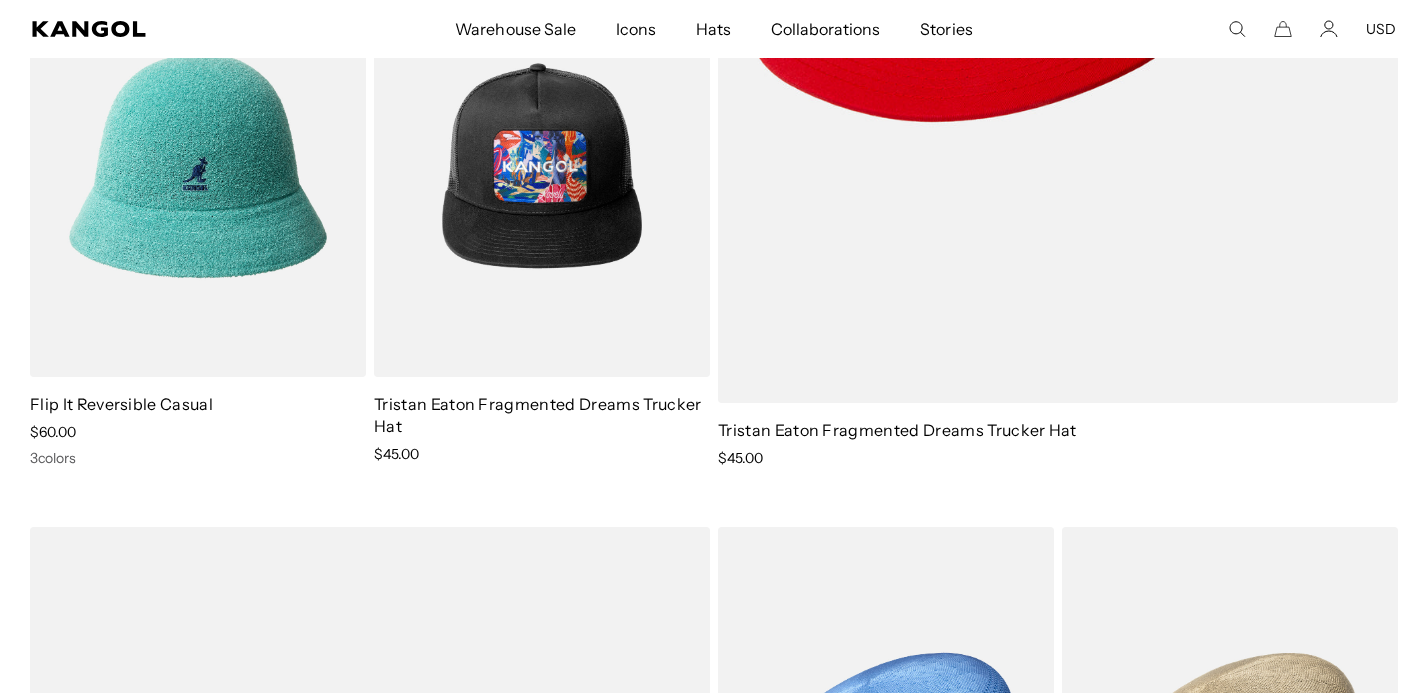 click at bounding box center (542, 166) 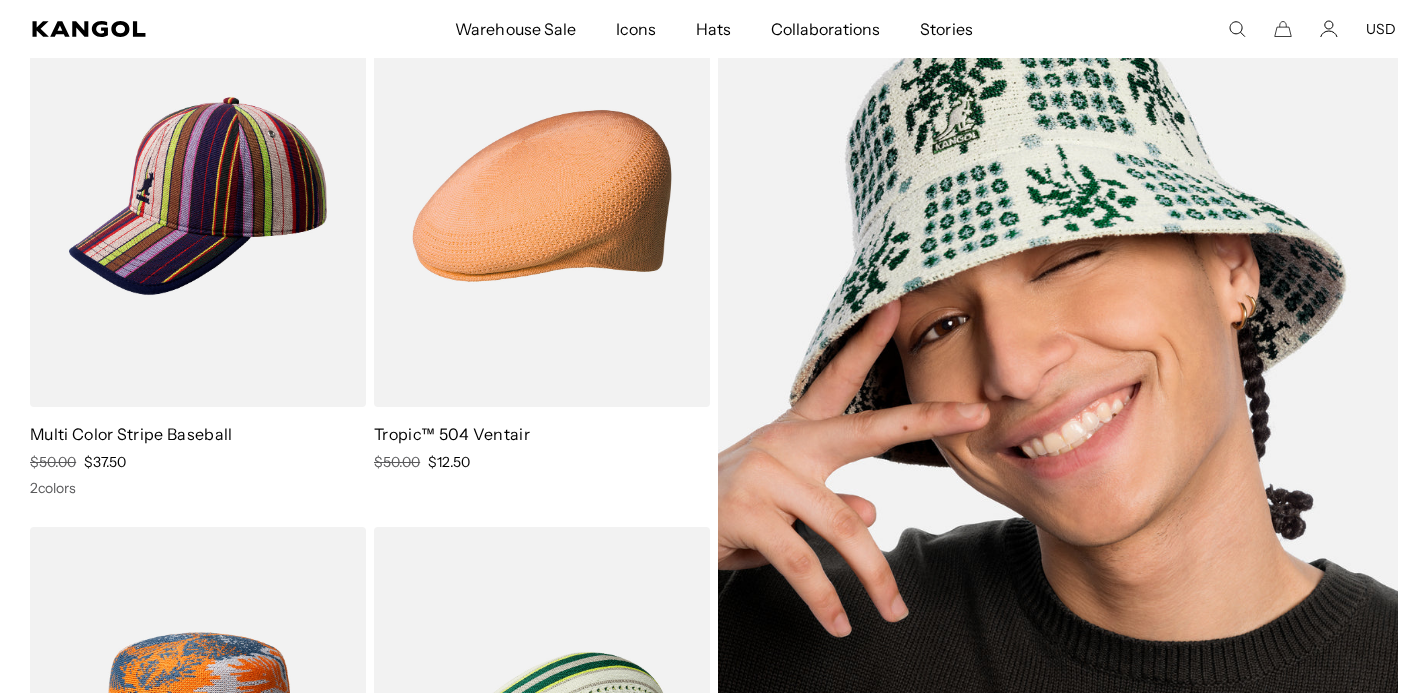 click at bounding box center (1058, 467) 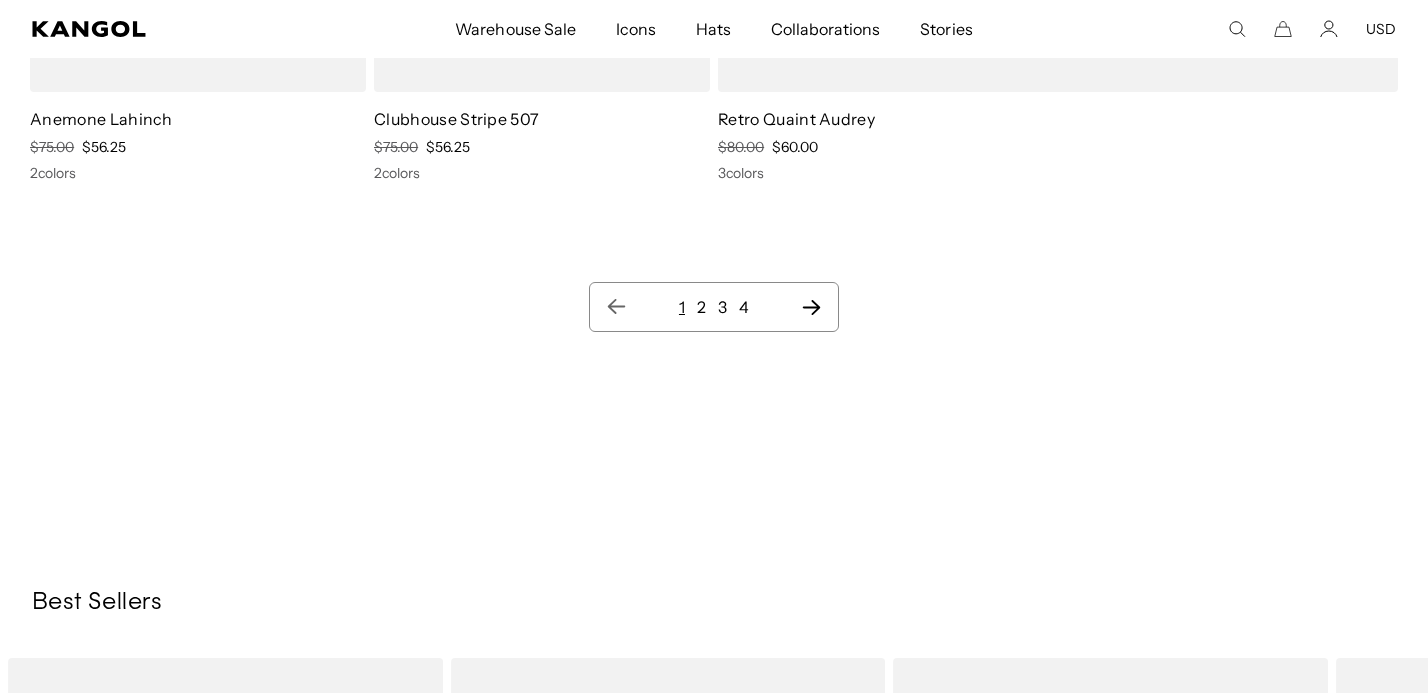 click 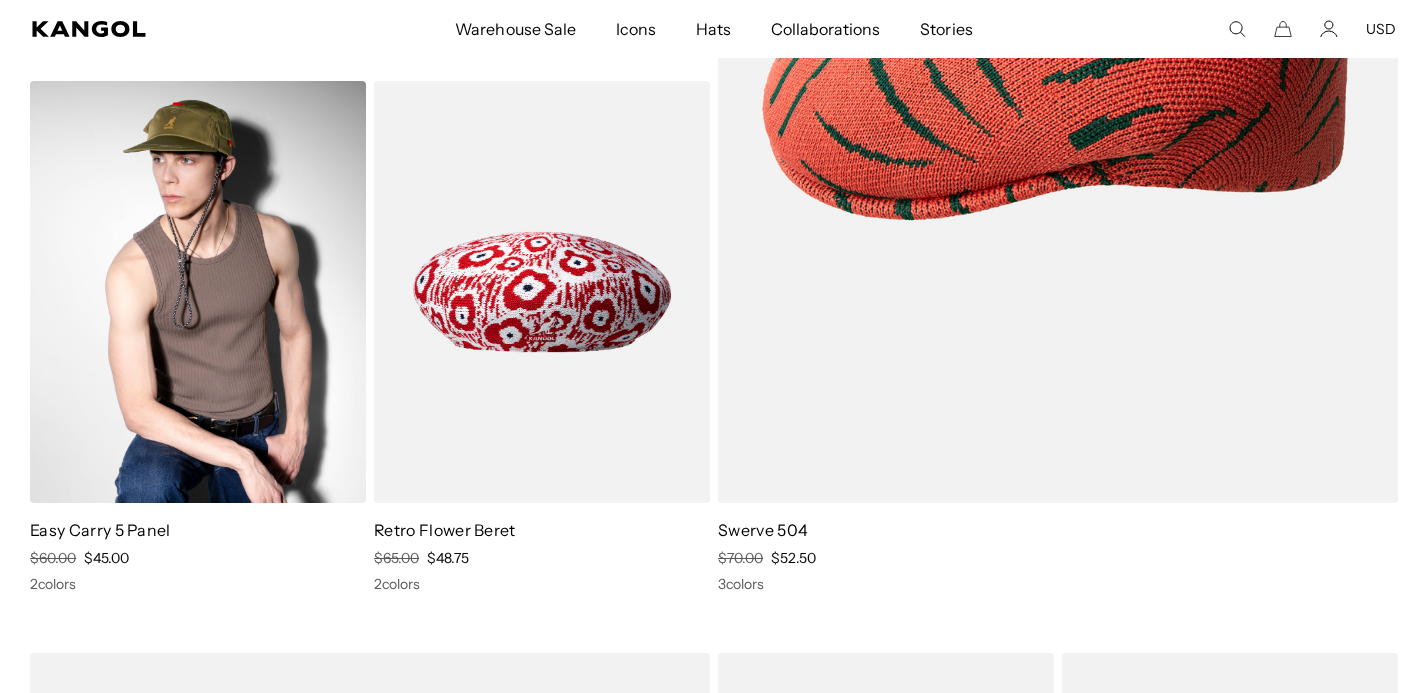 click at bounding box center (198, 292) 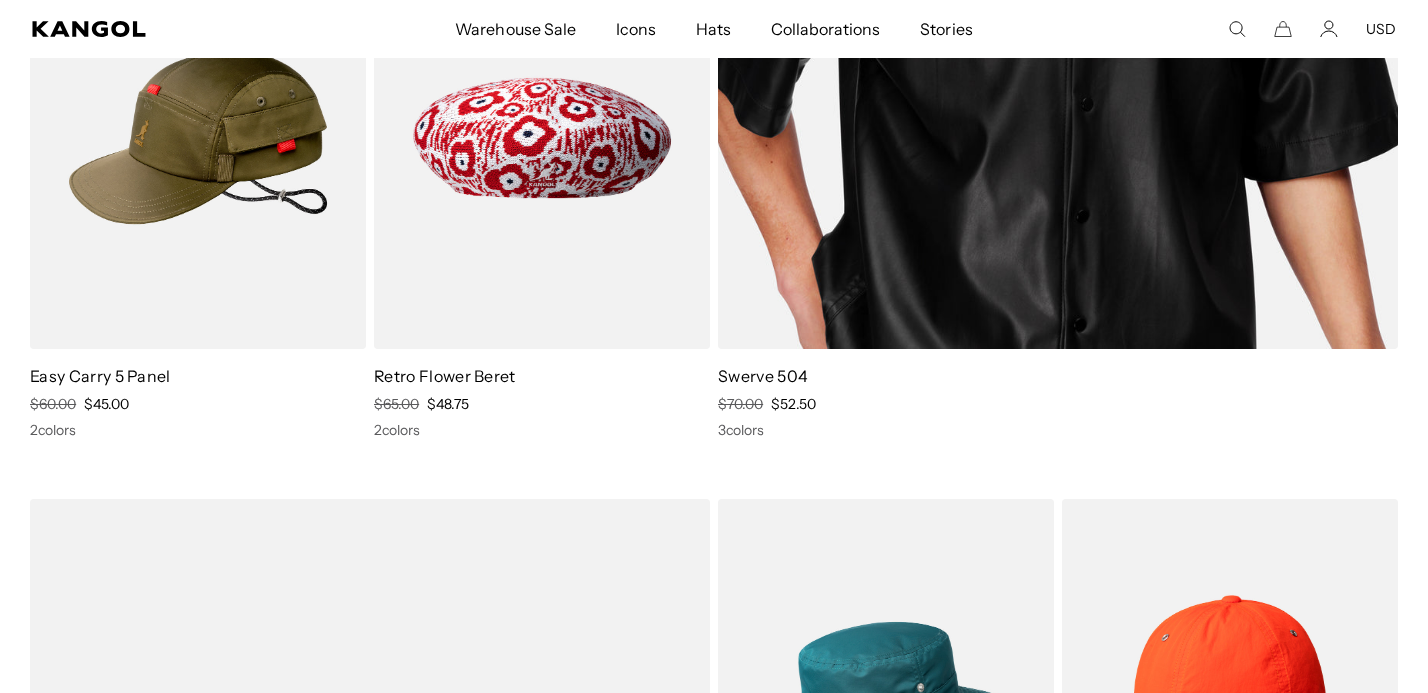 scroll, scrollTop: 949, scrollLeft: 0, axis: vertical 